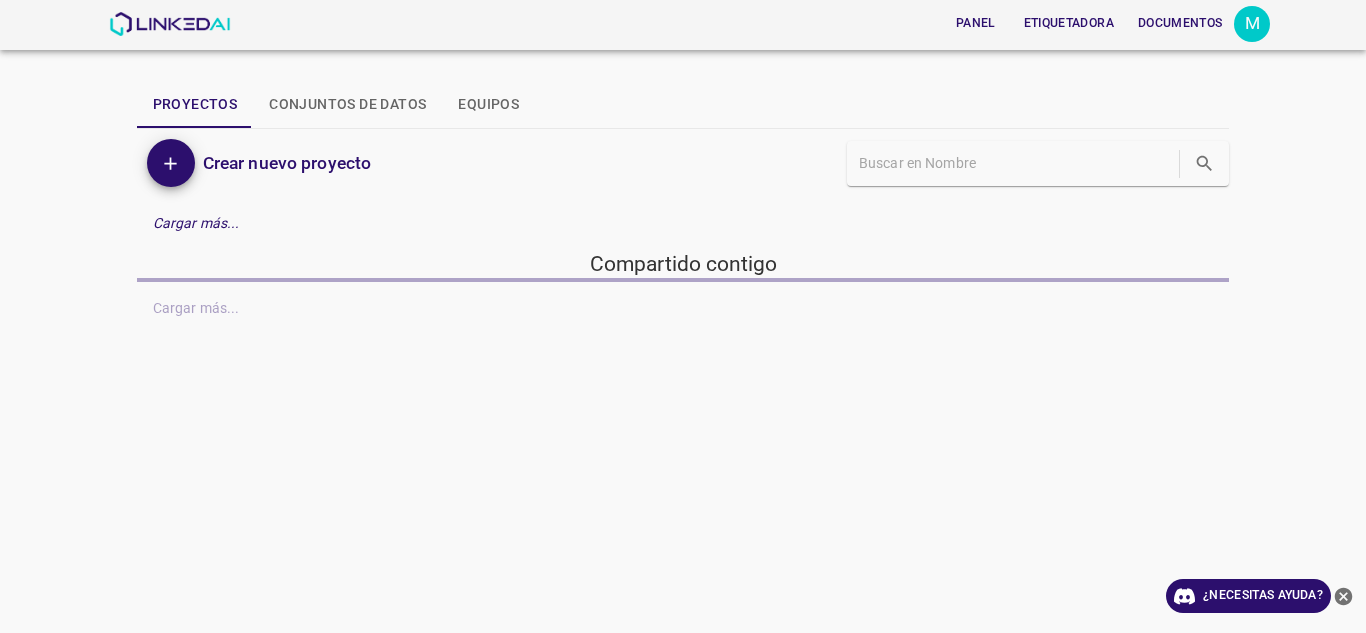 scroll, scrollTop: 0, scrollLeft: 0, axis: both 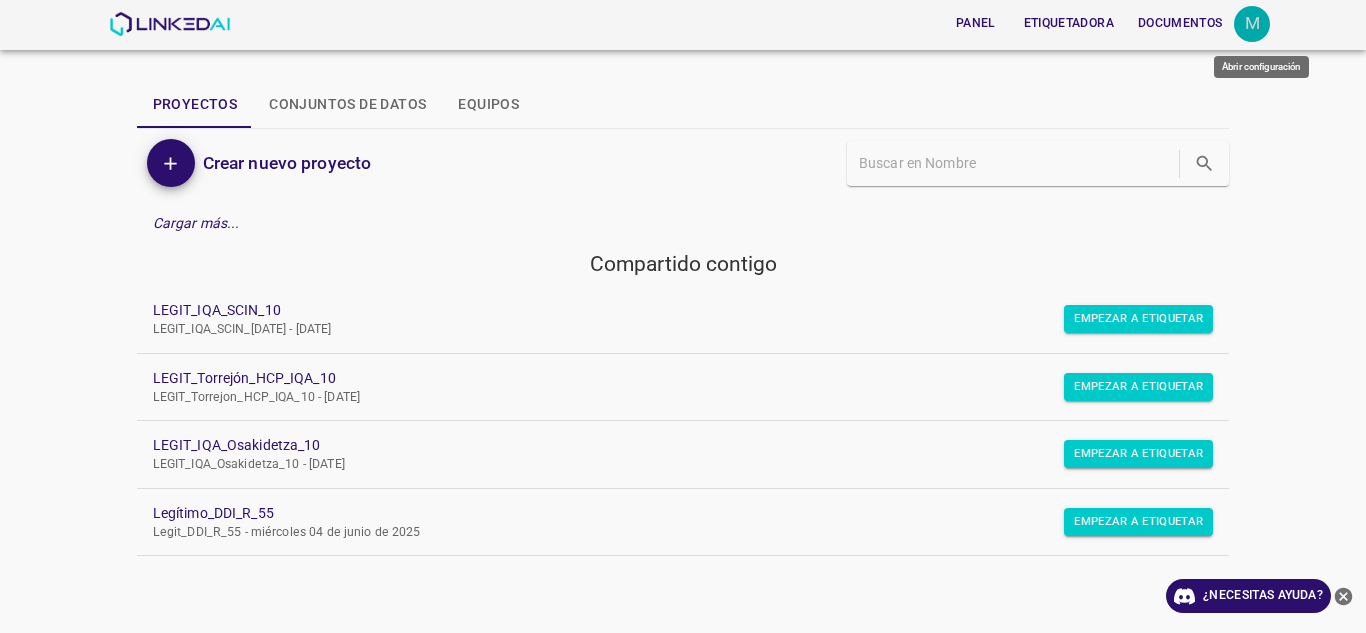 click on "M" at bounding box center [1252, 24] 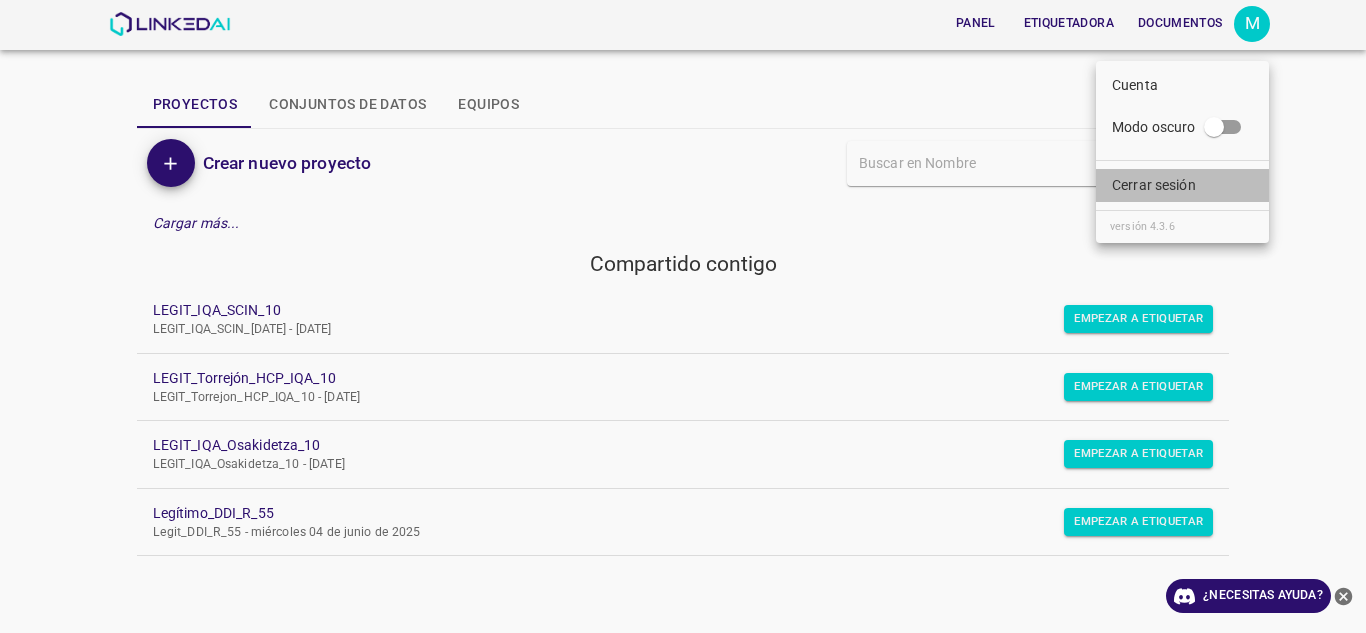 click on "Cerrar sesión" at bounding box center [1182, 185] 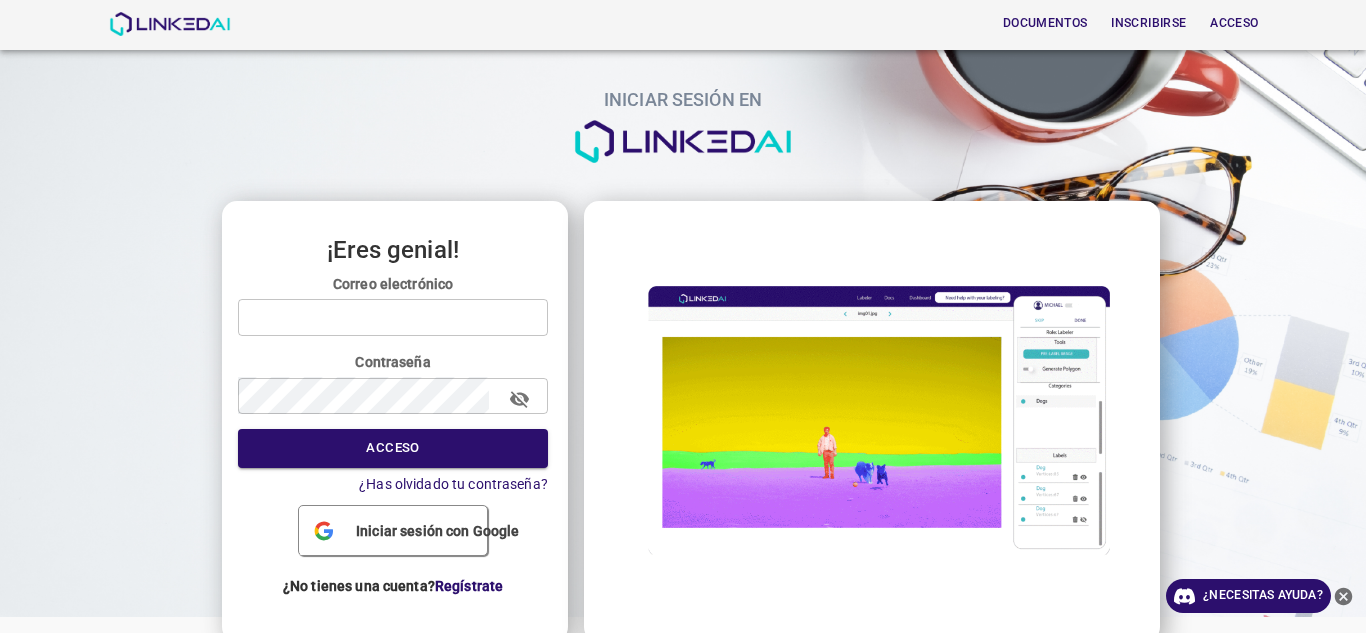 scroll, scrollTop: 0, scrollLeft: 0, axis: both 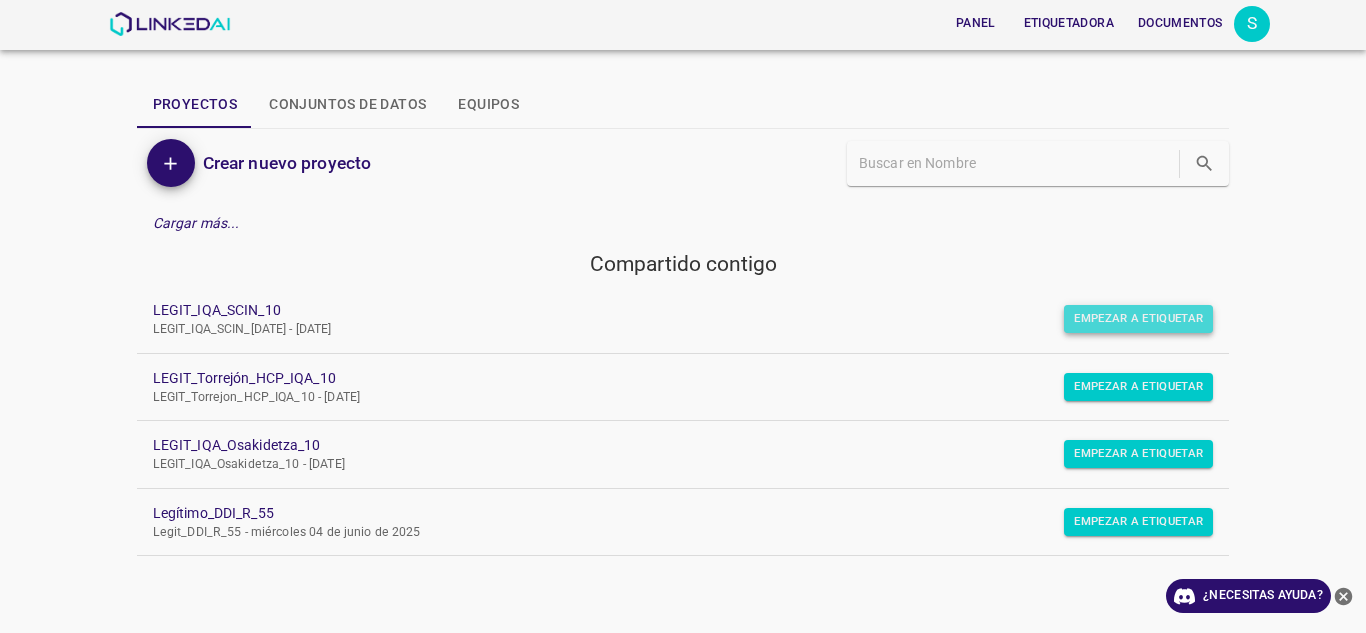 click on "Empezar a etiquetar" at bounding box center (1138, 319) 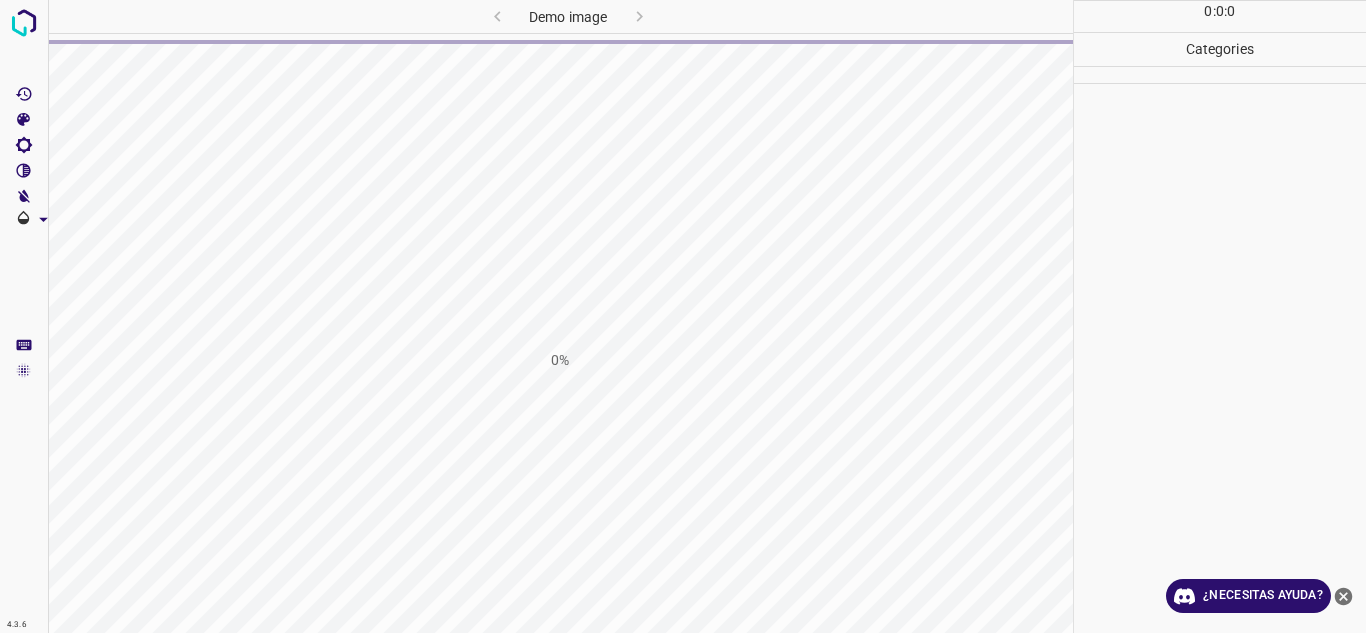 scroll, scrollTop: 0, scrollLeft: 0, axis: both 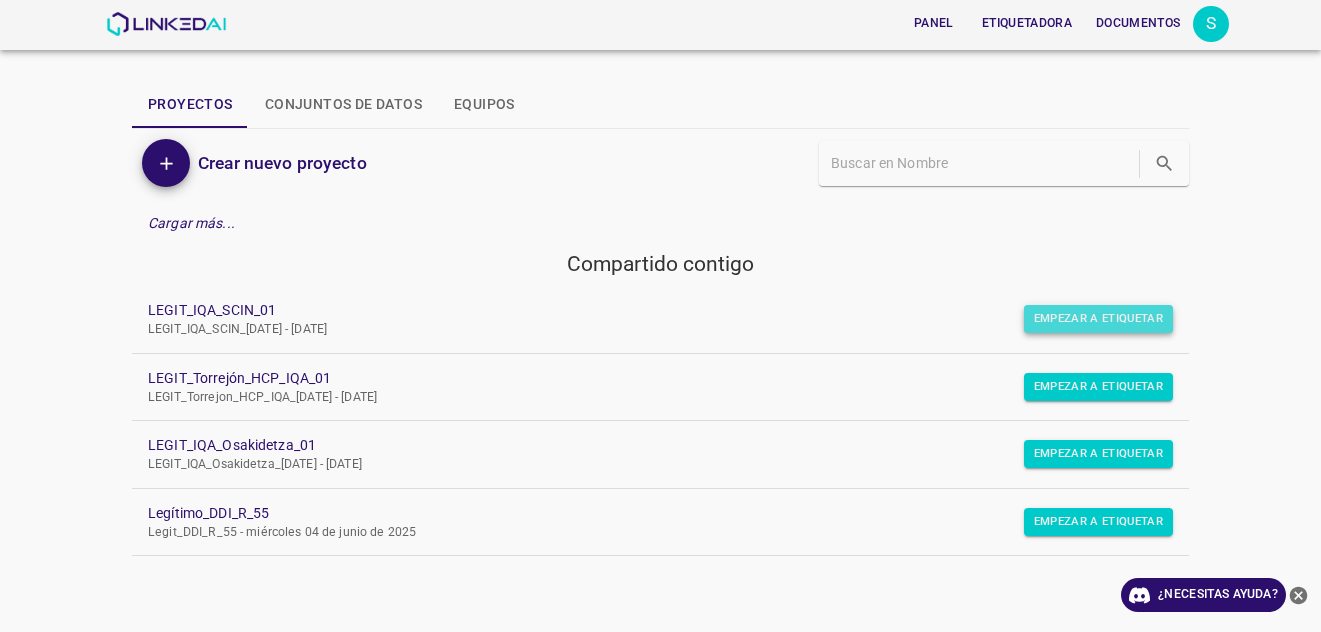 click on "Empezar a etiquetar" at bounding box center (1098, 319) 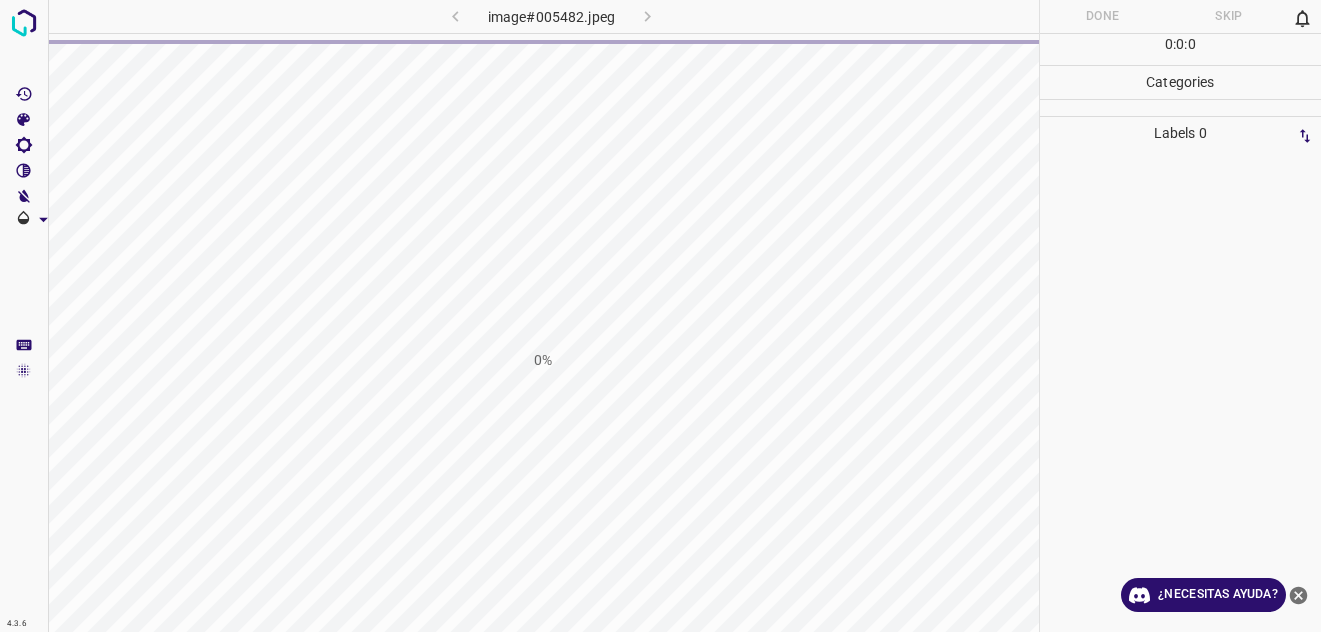 scroll, scrollTop: 0, scrollLeft: 0, axis: both 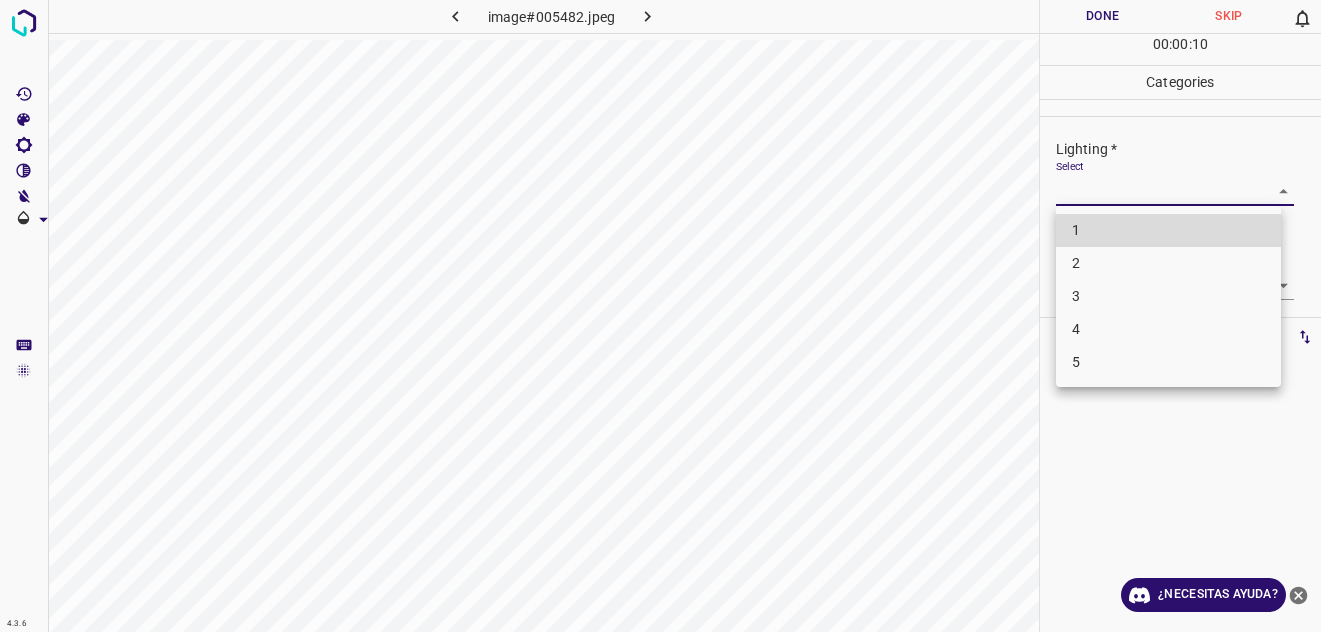click on "4.3.6  image#005482.jpeg Done Skip 0 00   : 00   : 10   Categories Lighting *  Select ​ Focus *  Select ​ Overall *  Select ​ Labels   0 Categories 1 Lighting 2 Focus 3 Overall Tools Space Change between modes (Draw & Edit) I Auto labeling R Restore zoom M Zoom in N Zoom out Delete Delete selecte label Filters Z Restore filters X Saturation filter C Brightness filter V Contrast filter B Gray scale filter General O Download ¿Necesitas ayuda? Texto original Valora esta traducción Tu opinión servirá para ayudar a mejorar el Traductor de Google - Texto - Esconder - Borrar 1 2 3 4 5" at bounding box center [660, 316] 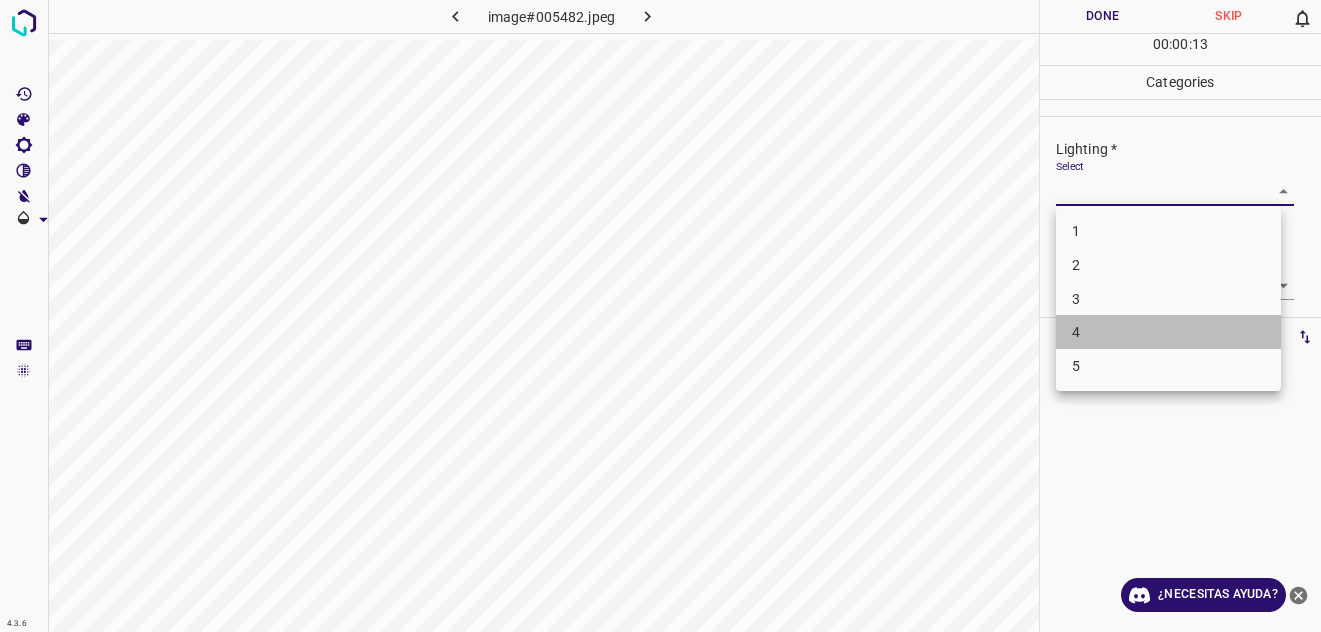 click on "4" at bounding box center [1168, 332] 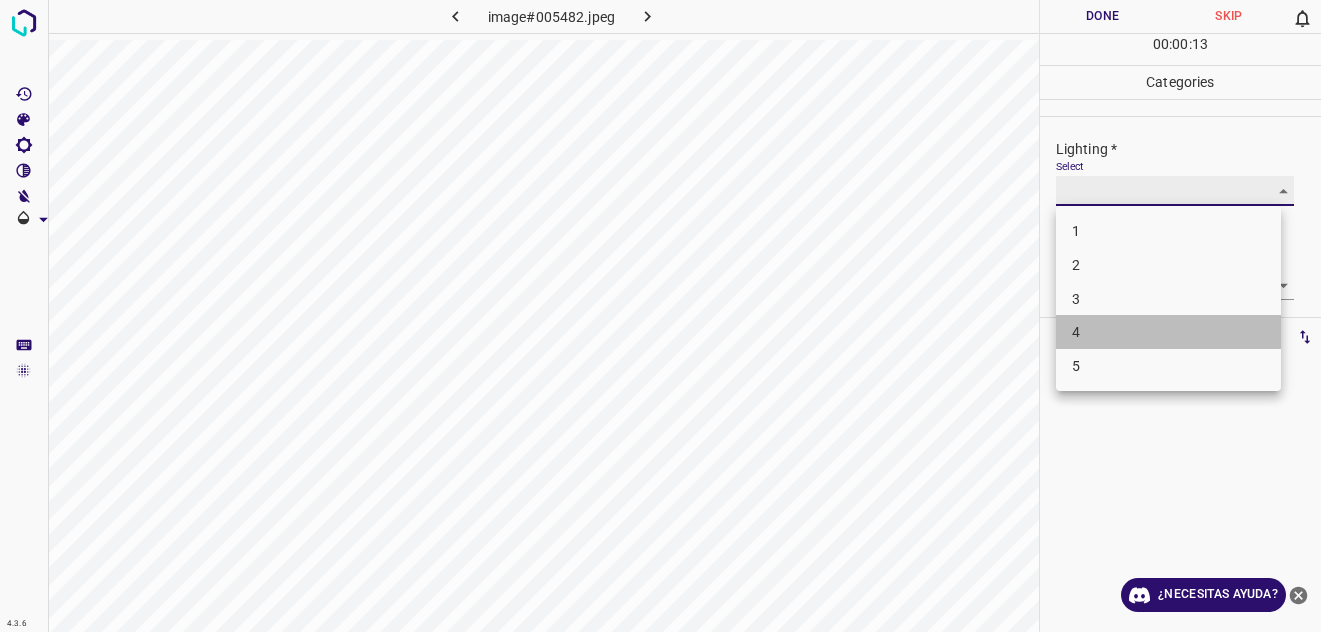 type on "4" 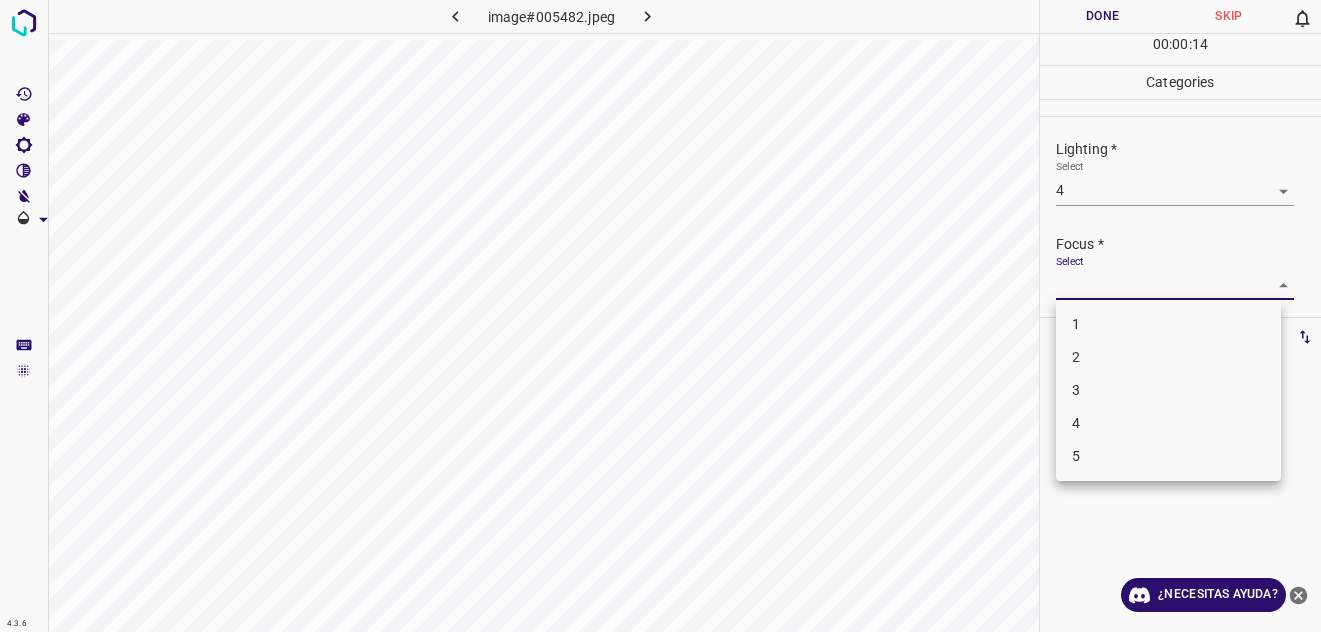 click on "4.3.6  image#005482.jpeg Done Skip 0 00   : 00   : 14   Categories Lighting *  Select 4 4 Focus *  Select ​ Overall *  Select ​ Labels   0 Categories 1 Lighting 2 Focus 3 Overall Tools Space Change between modes (Draw & Edit) I Auto labeling R Restore zoom M Zoom in N Zoom out Delete Delete selecte label Filters Z Restore filters X Saturation filter C Brightness filter V Contrast filter B Gray scale filter General O Download ¿Necesitas ayuda? Texto original Valora esta traducción Tu opinión servirá para ayudar a mejorar el Traductor de Google - Texto - Esconder - Borrar 1 2 3 4 5" at bounding box center [660, 316] 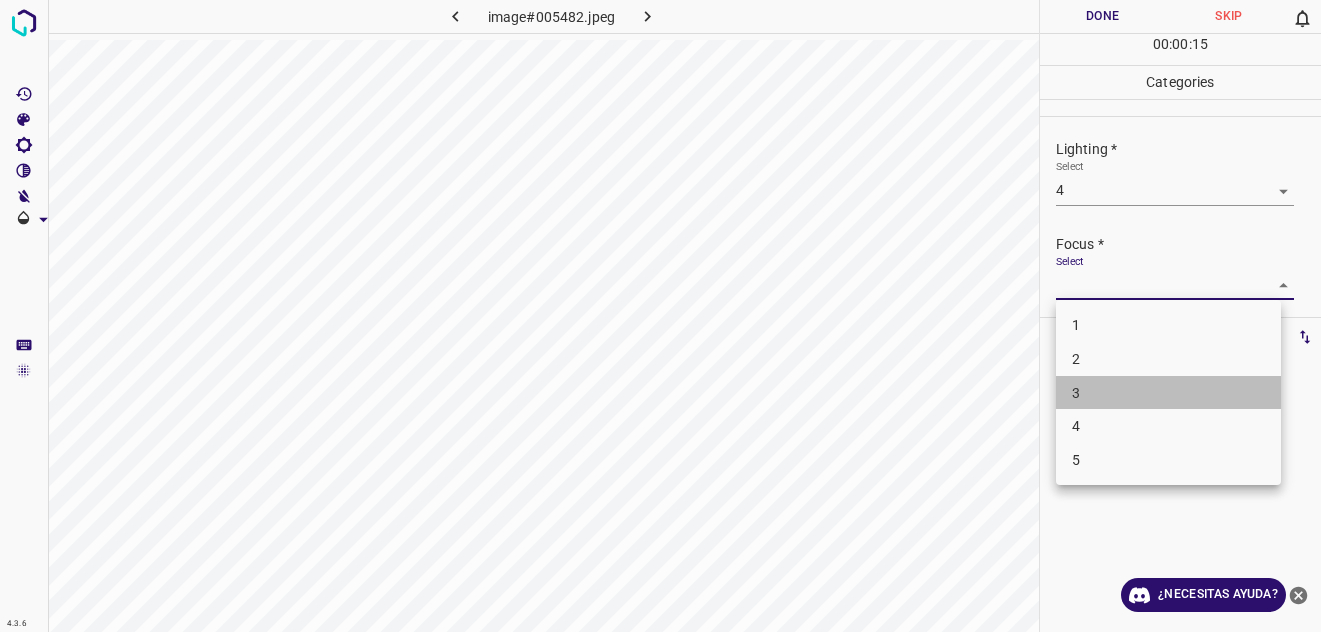 click on "3" at bounding box center [1168, 393] 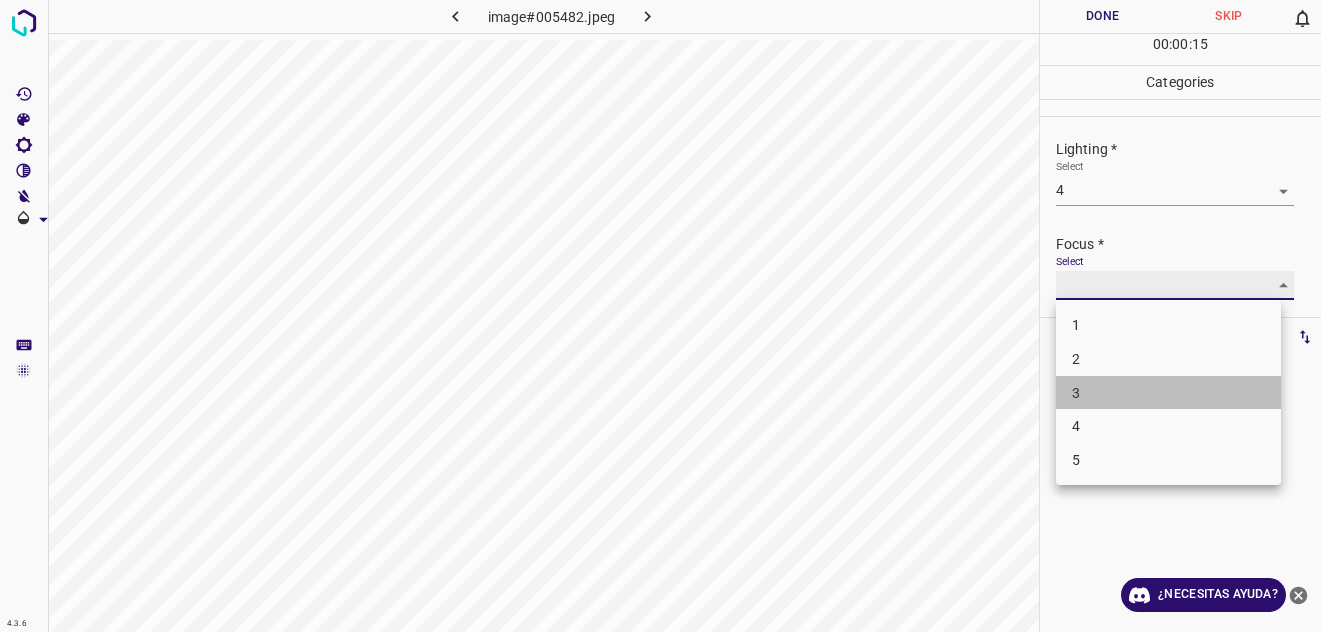 type on "3" 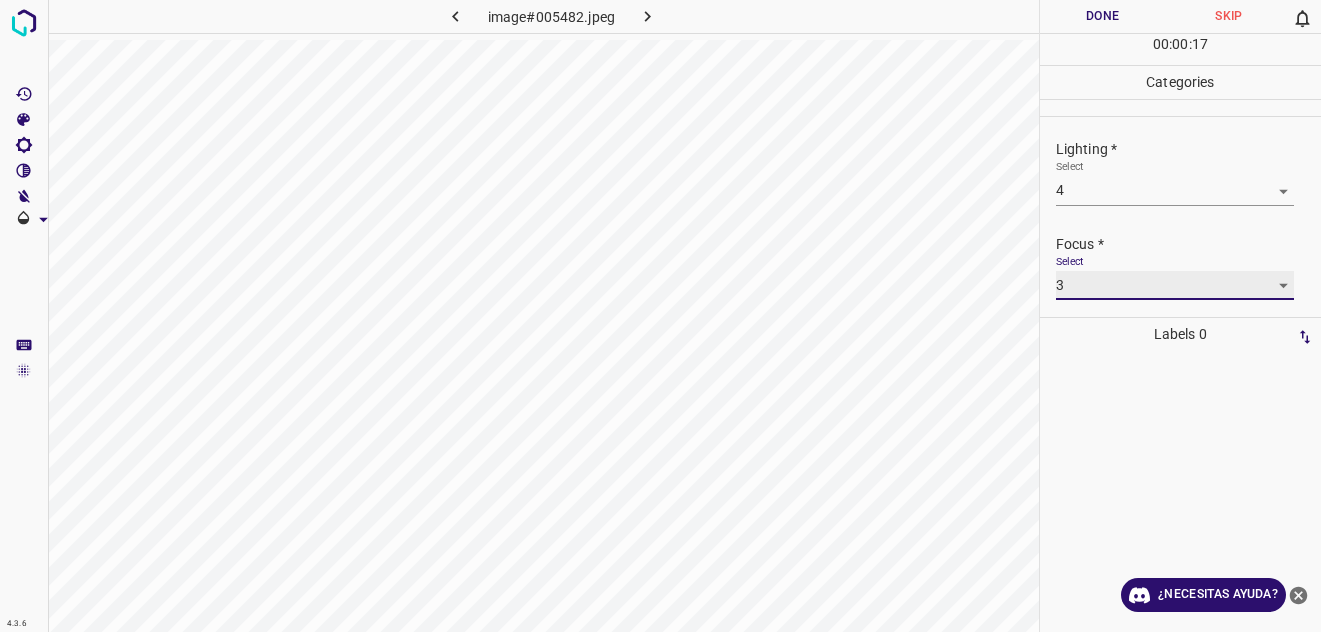 scroll, scrollTop: 98, scrollLeft: 0, axis: vertical 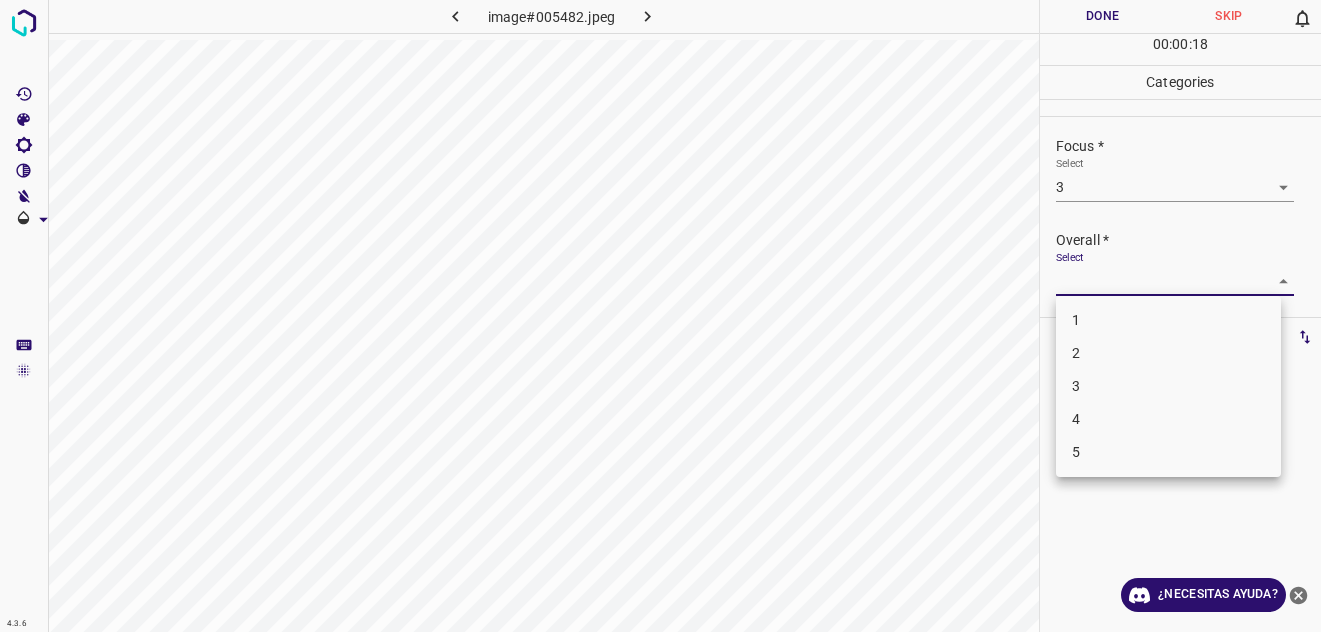 click on "4.3.6  image#005482.jpeg Done Skip 0 00   : 00   : 18   Categories Lighting *  Select 4 4 Focus *  Select 3 3 Overall *  Select ​ Labels   0 Categories 1 Lighting 2 Focus 3 Overall Tools Space Change between modes (Draw & Edit) I Auto labeling R Restore zoom M Zoom in N Zoom out Delete Delete selecte label Filters Z Restore filters X Saturation filter C Brightness filter V Contrast filter B Gray scale filter General O Download ¿Necesitas ayuda? Texto original Valora esta traducción Tu opinión servirá para ayudar a mejorar el Traductor de Google - Texto - Esconder - Borrar 1 2 3 4 5" at bounding box center (660, 316) 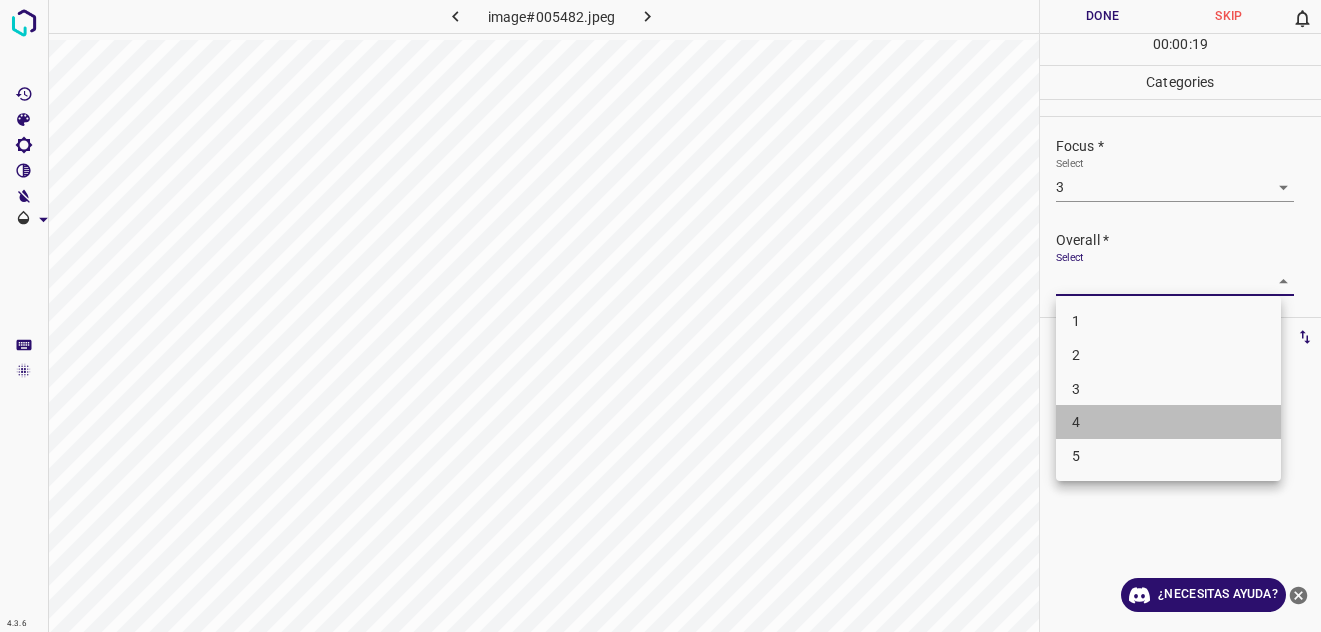 click on "4" at bounding box center [1168, 422] 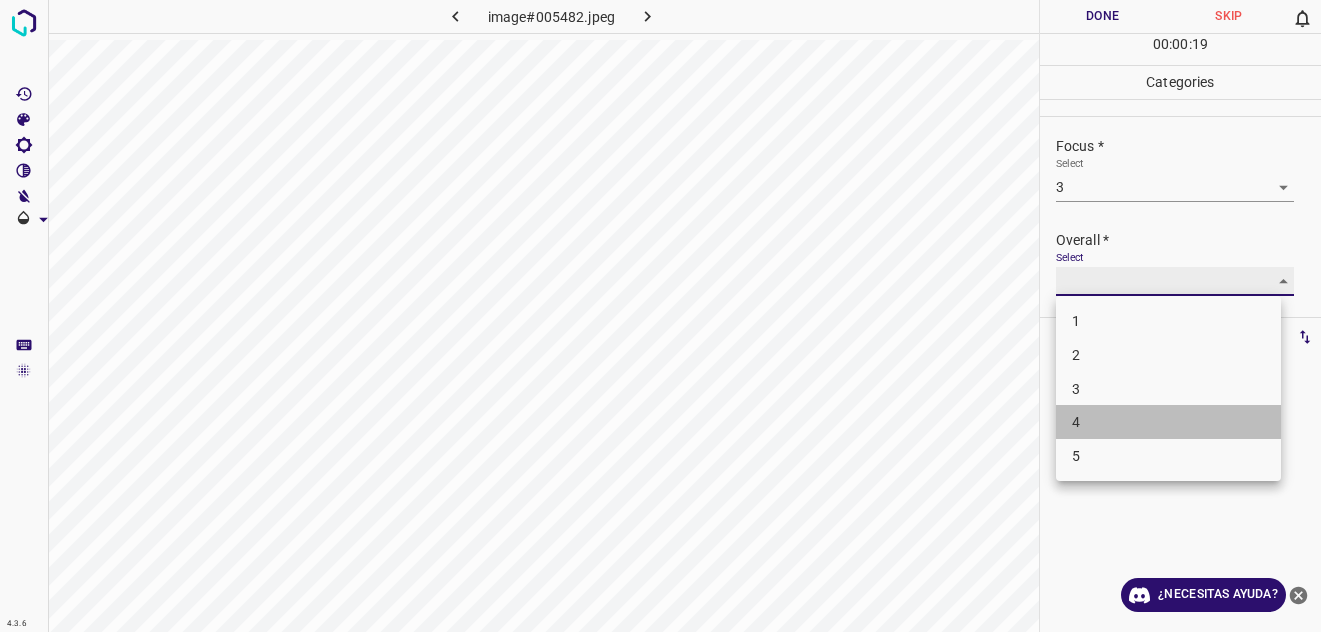 type on "4" 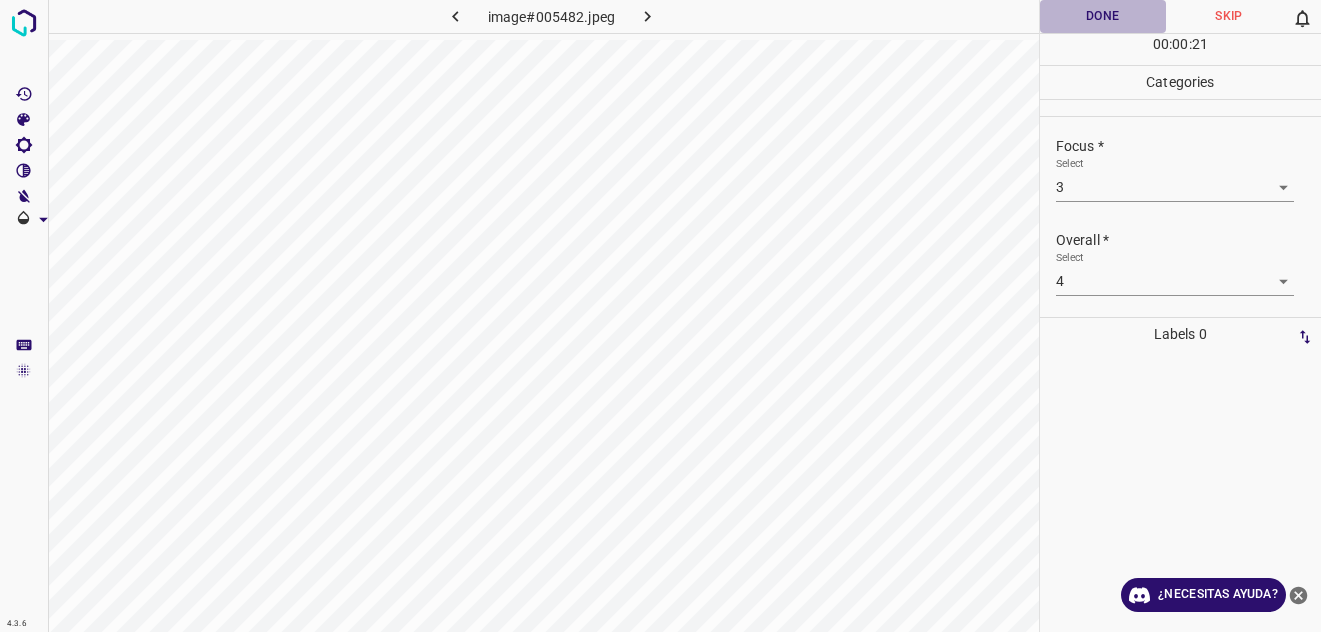 click on "Done" at bounding box center [1103, 16] 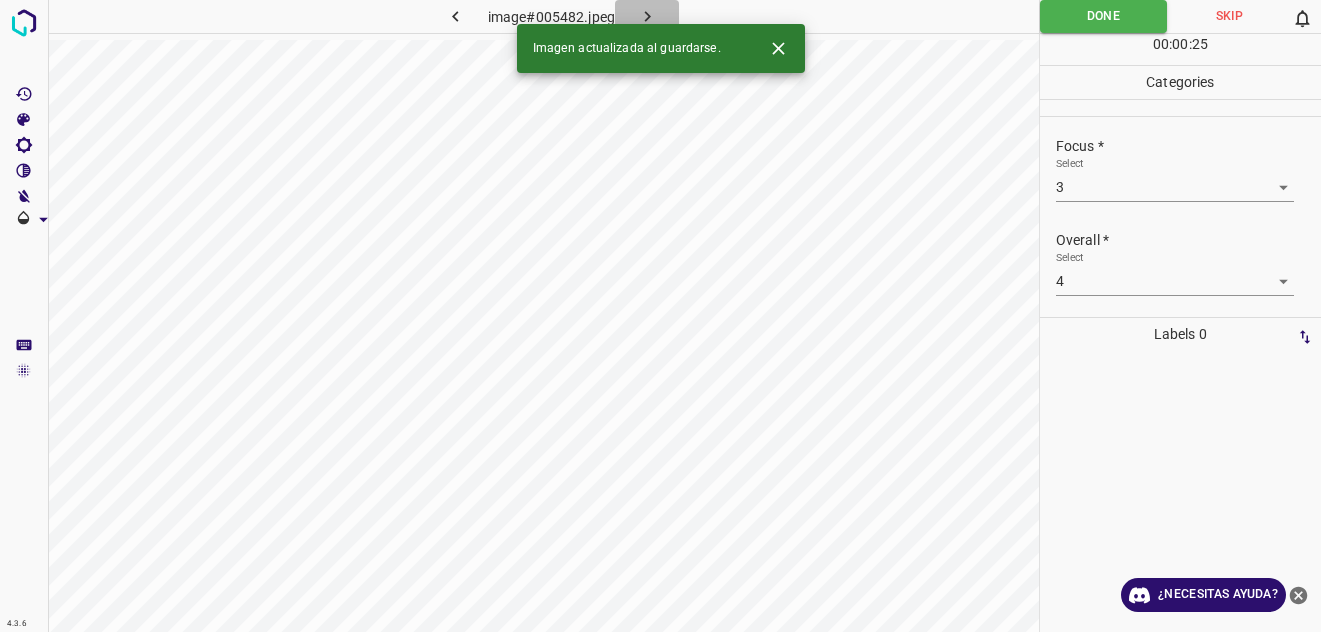 click 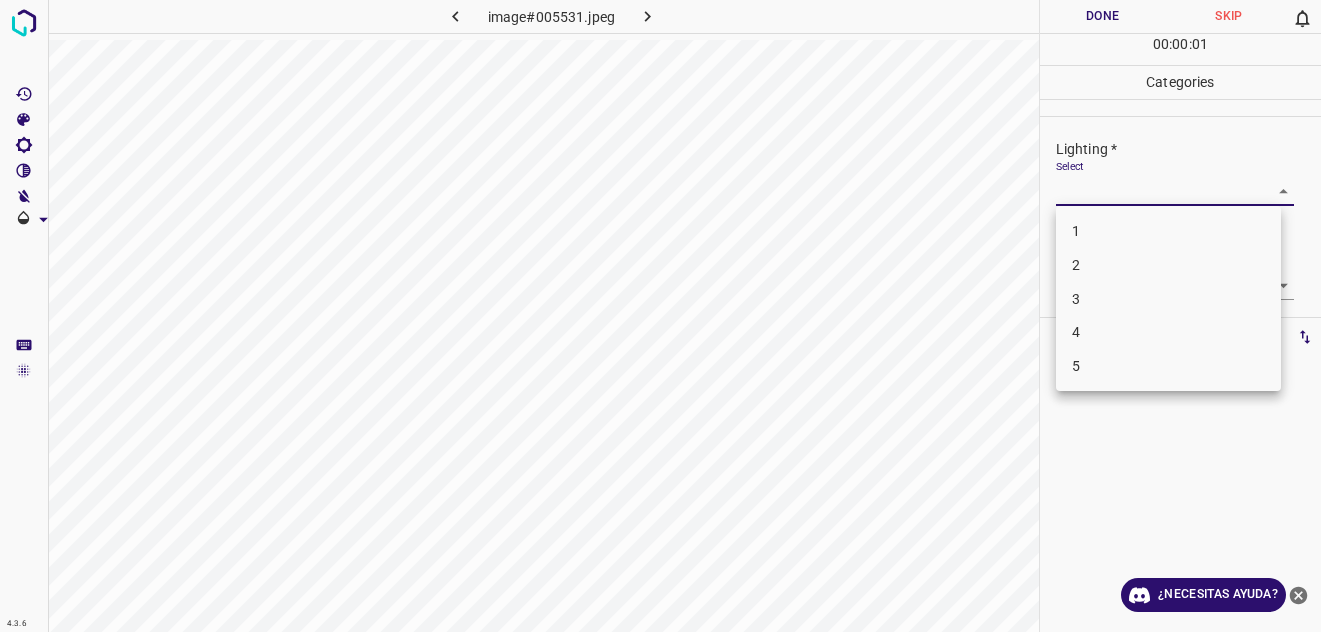 click on "4.3.6  image#005531.jpeg Done Skip 0 00   : 00   : 01   Categories Lighting *  Select ​ Focus *  Select ​ Overall *  Select ​ Labels   0 Categories 1 Lighting 2 Focus 3 Overall Tools Space Change between modes (Draw & Edit) I Auto labeling R Restore zoom M Zoom in N Zoom out Delete Delete selecte label Filters Z Restore filters X Saturation filter C Brightness filter V Contrast filter B Gray scale filter General O Download ¿Necesitas ayuda? Texto original Valora esta traducción Tu opinión servirá para ayudar a mejorar el Traductor de Google - Texto - Esconder - Borrar 1 2 3 4 5" at bounding box center (660, 316) 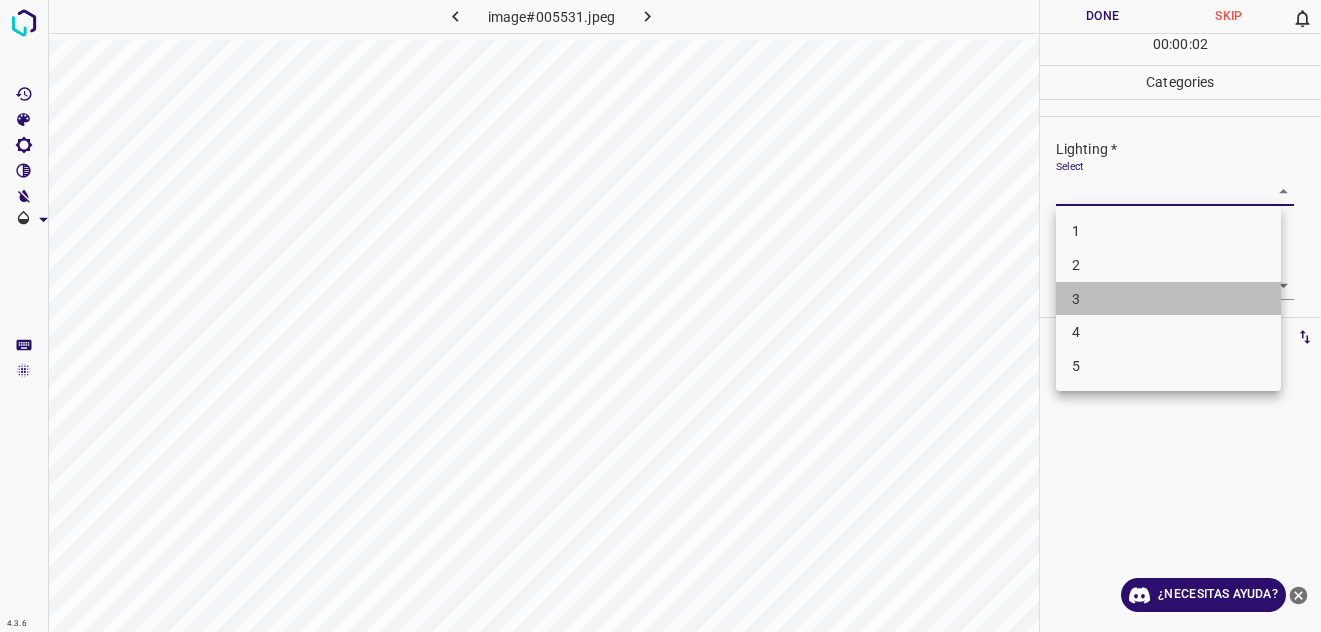 click on "3" at bounding box center (1168, 299) 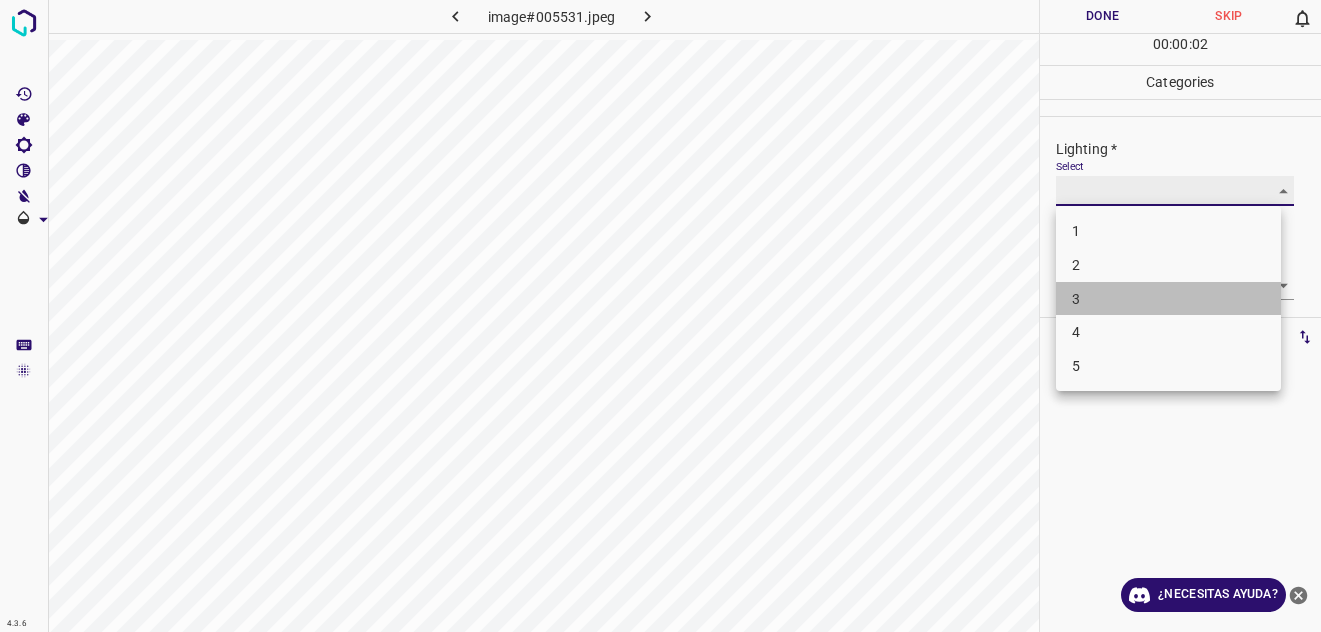 type on "3" 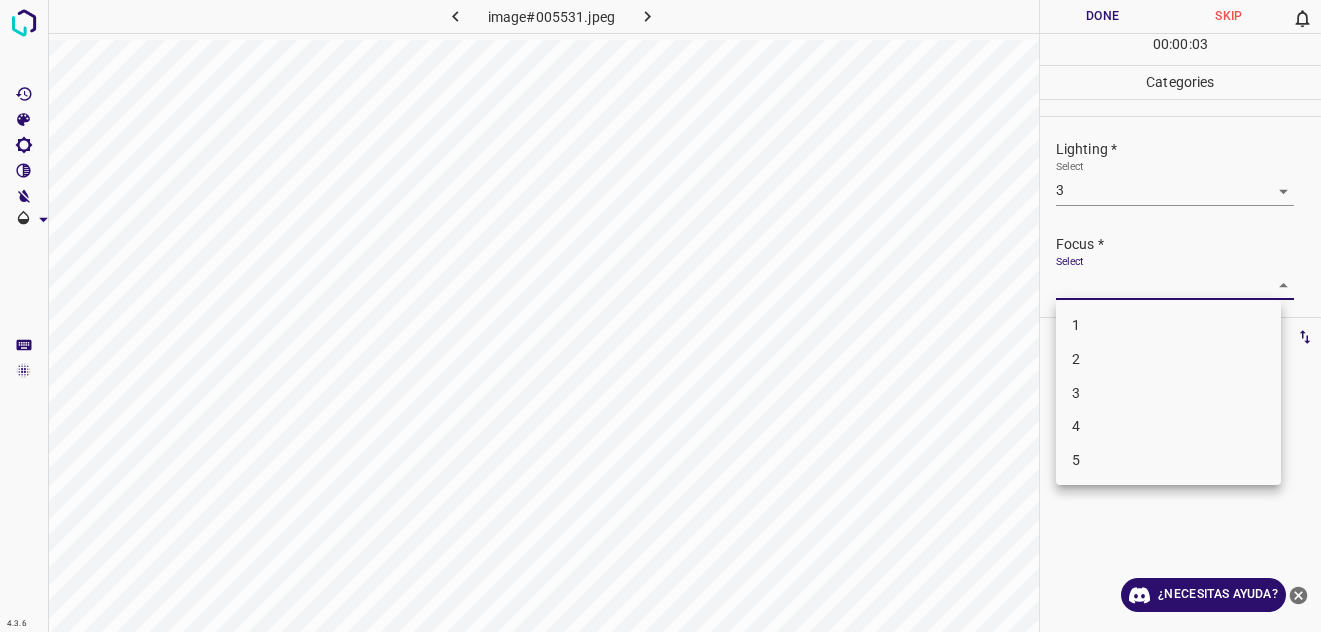 drag, startPoint x: 1257, startPoint y: 290, endPoint x: 1128, endPoint y: 388, distance: 162.00308 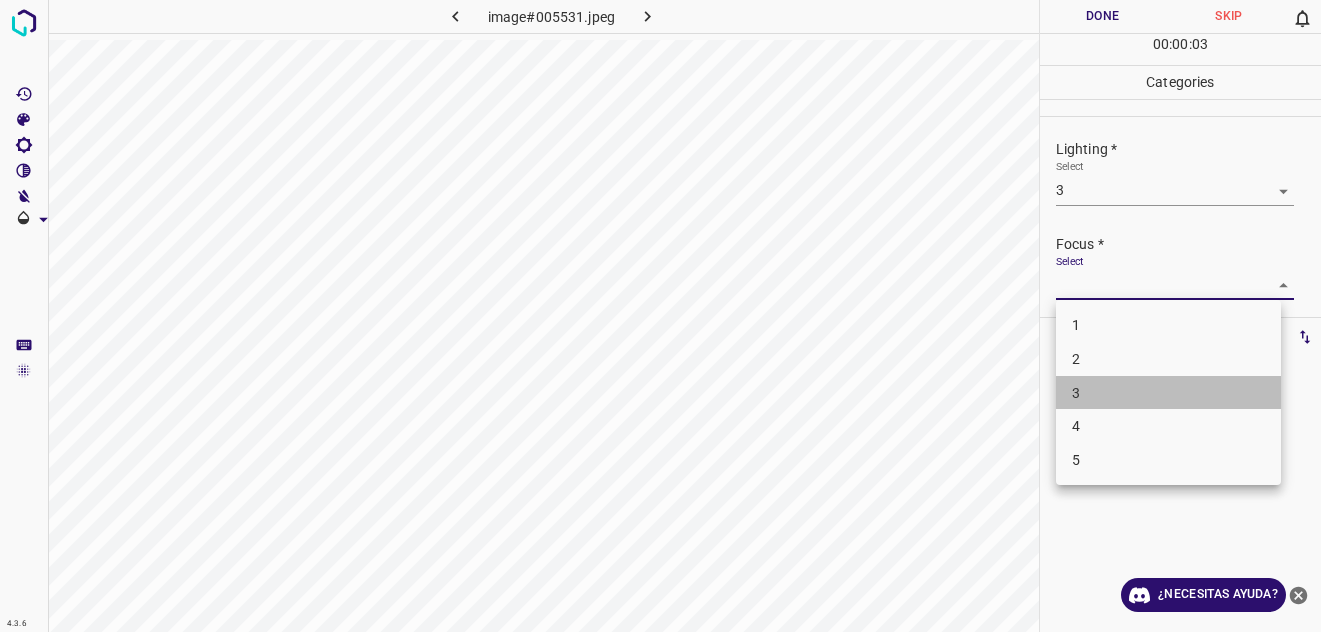 click on "3" at bounding box center (1168, 393) 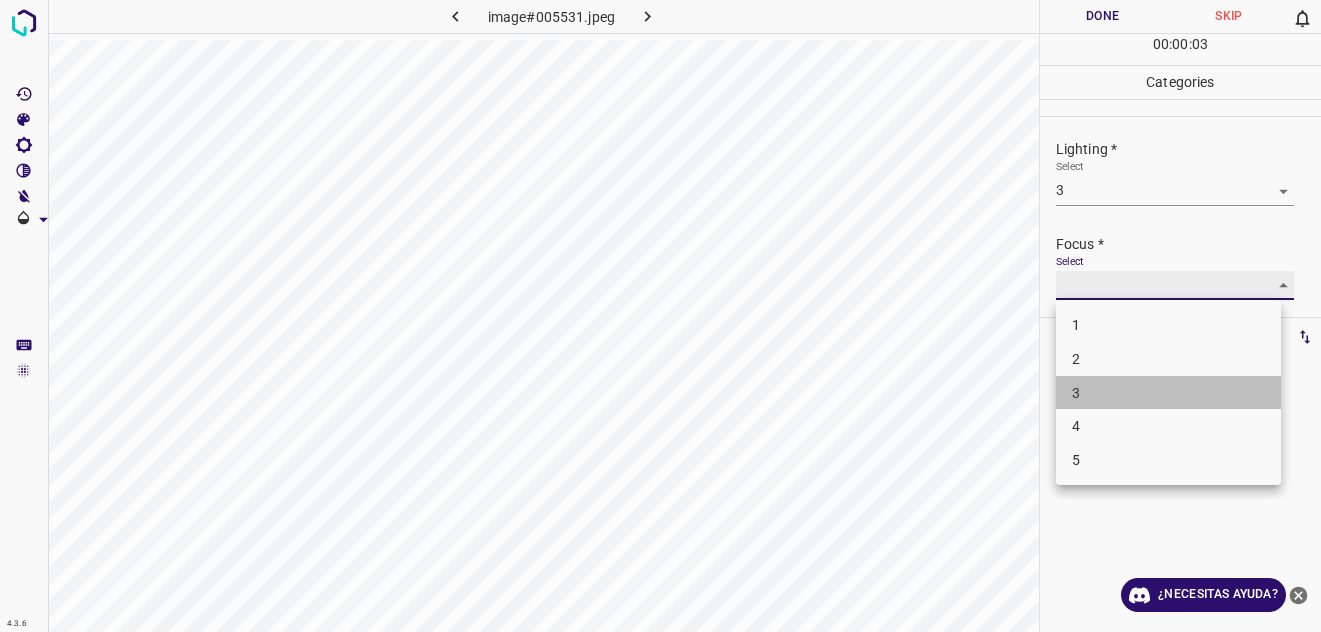 type on "3" 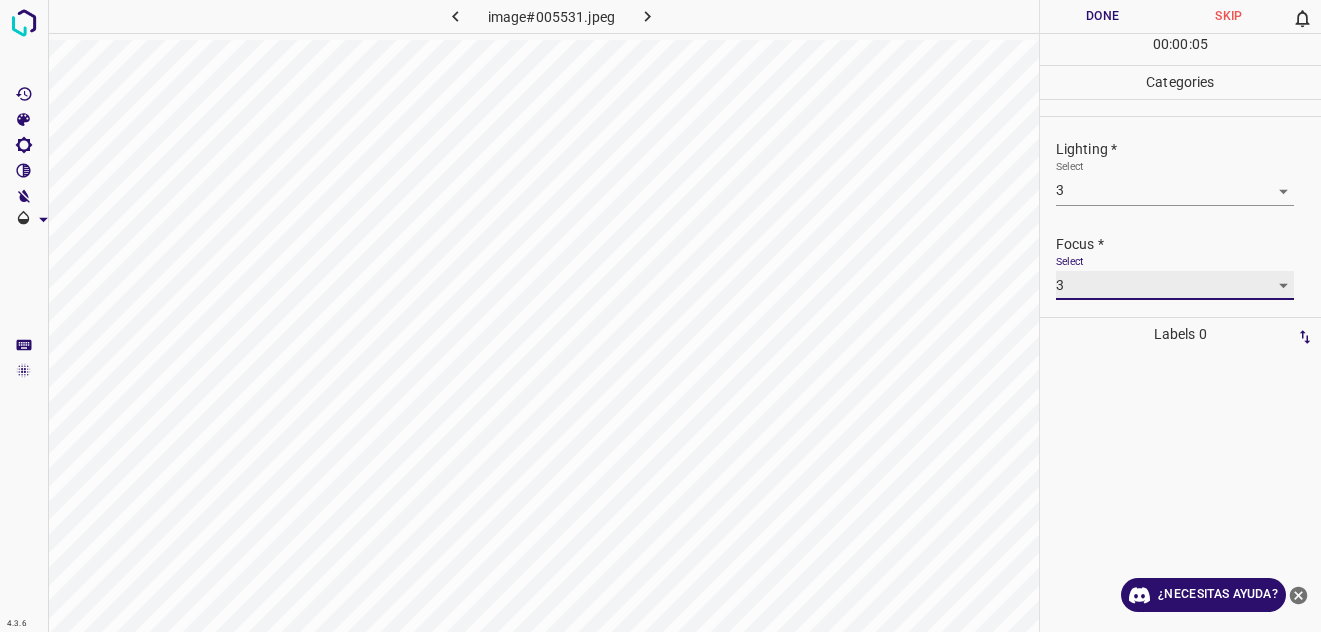 scroll, scrollTop: 98, scrollLeft: 0, axis: vertical 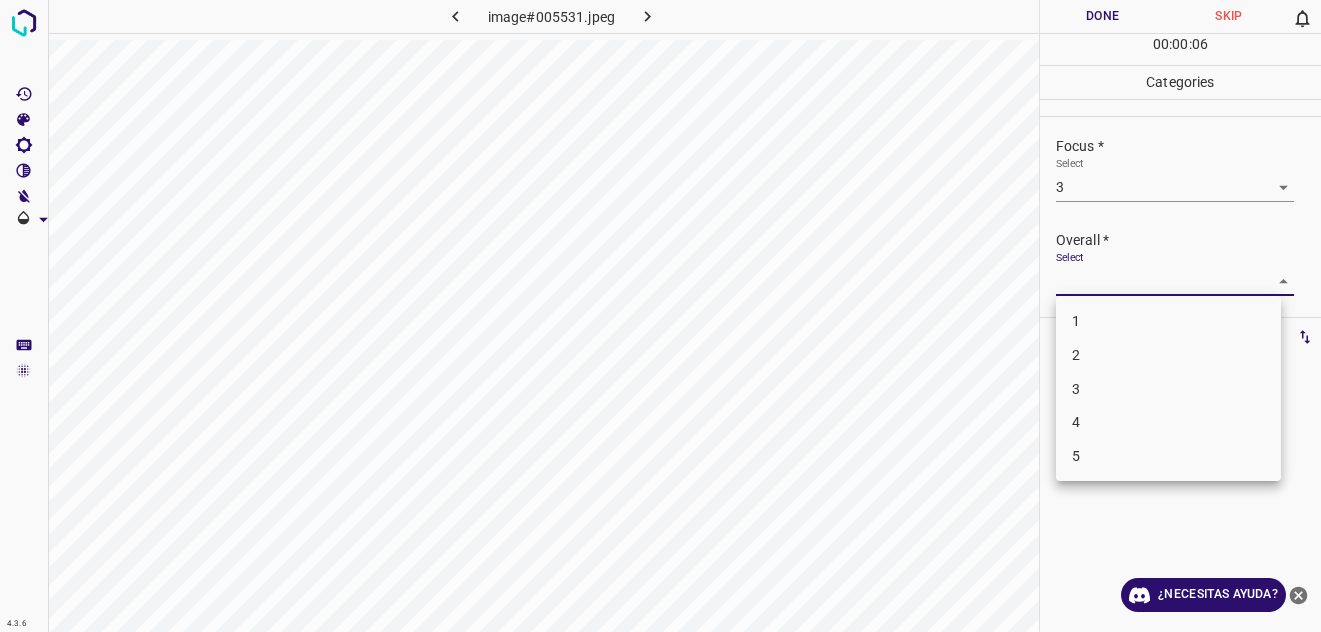 drag, startPoint x: 1269, startPoint y: 279, endPoint x: 1128, endPoint y: 383, distance: 175.2056 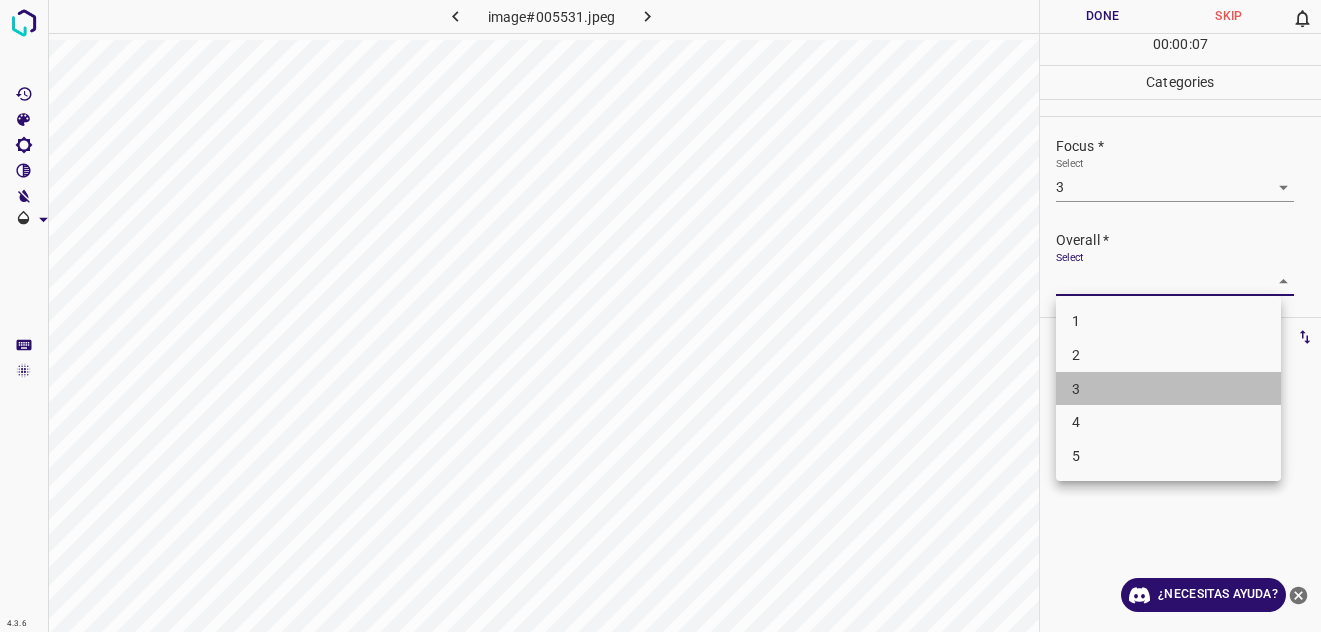 click on "3" at bounding box center (1168, 389) 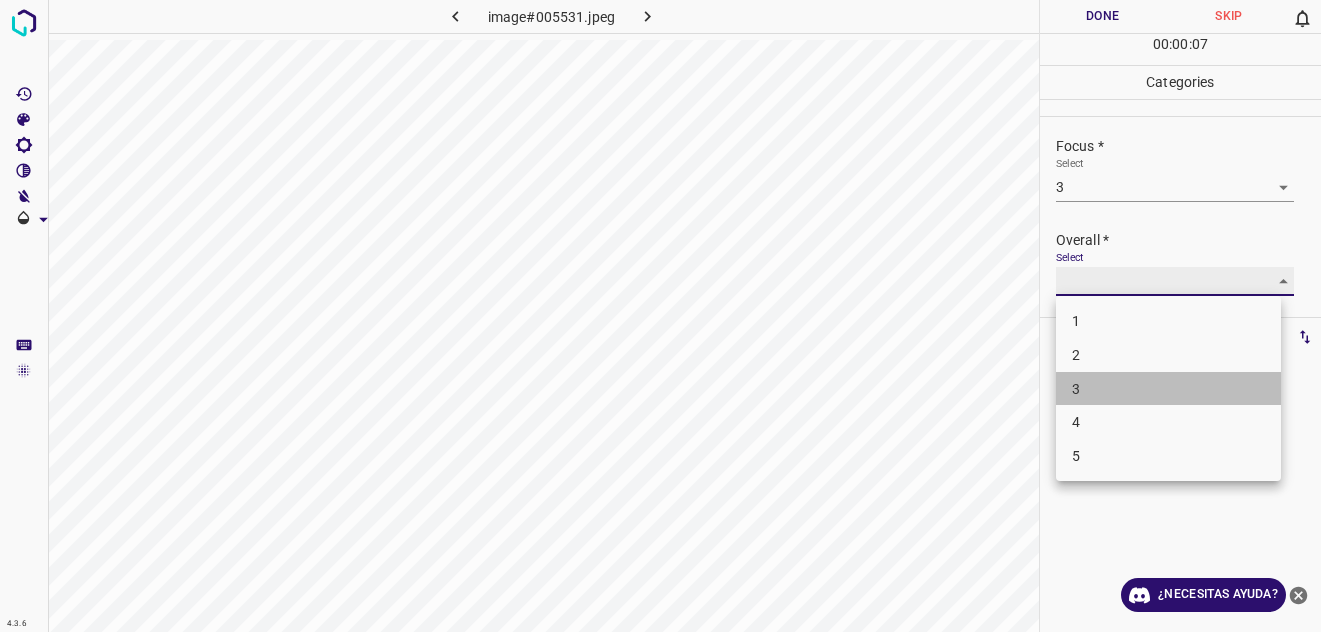 type on "3" 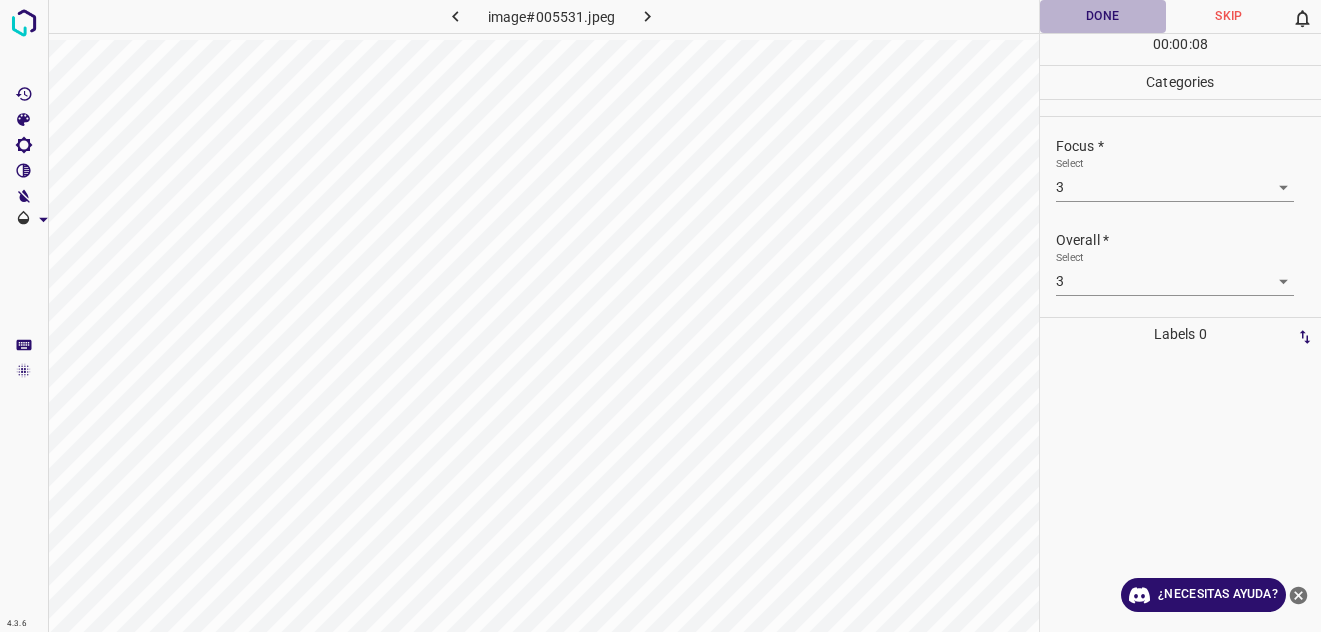 click on "Done" at bounding box center (1103, 16) 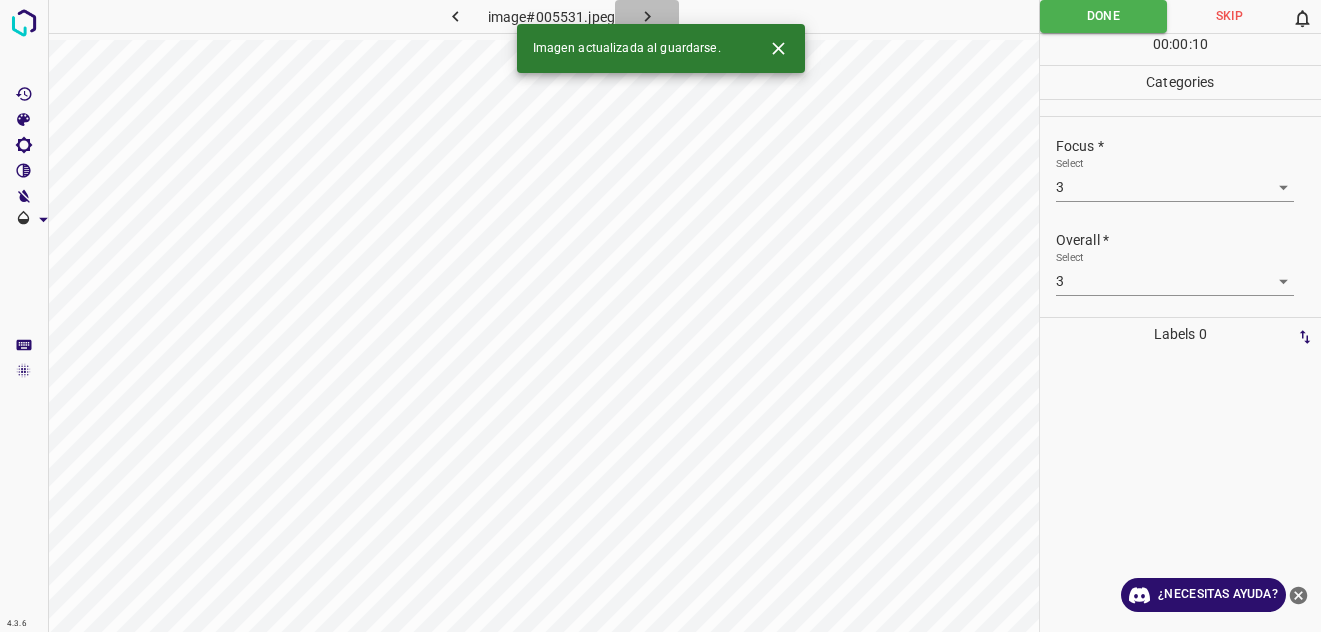 click 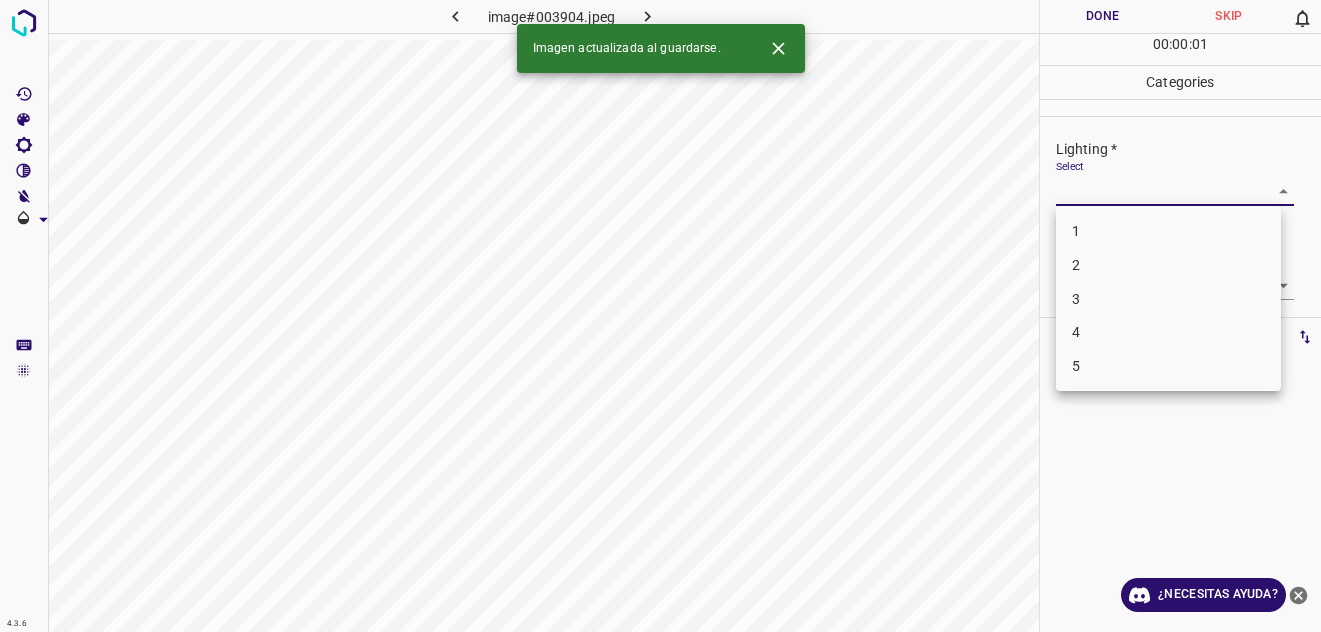 click on "4.3.6  image#003904.jpeg Done Skip 0 00   : 00   : 01   Categories Lighting *  Select ​ Focus *  Select ​ Overall *  Select ​ Labels   0 Categories 1 Lighting 2 Focus 3 Overall Tools Space Change between modes (Draw & Edit) I Auto labeling R Restore zoom M Zoom in N Zoom out Delete Delete selecte label Filters Z Restore filters X Saturation filter C Brightness filter V Contrast filter B Gray scale filter General O Download Imagen actualizada al guardarse. ¿Necesitas ayuda? Texto original Valora esta traducción Tu opinión servirá para ayudar a mejorar el Traductor de Google - Texto - Esconder - Borrar 1 2 3 4 5" at bounding box center [660, 316] 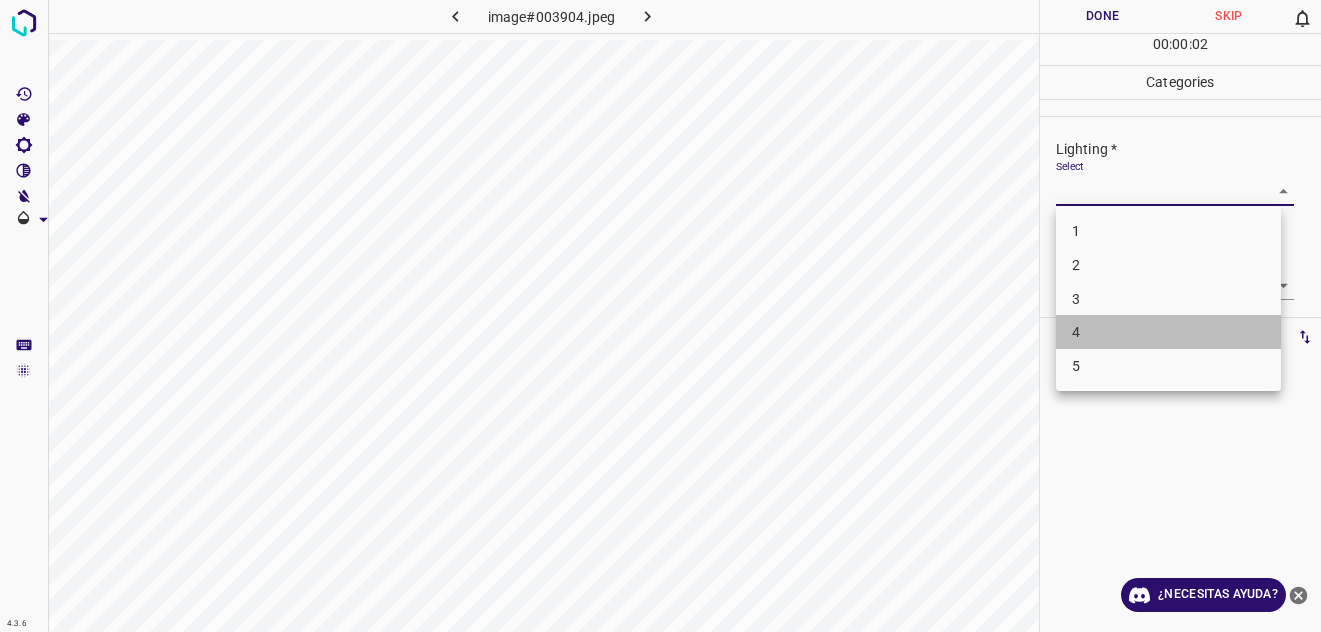 click on "4" at bounding box center [1168, 332] 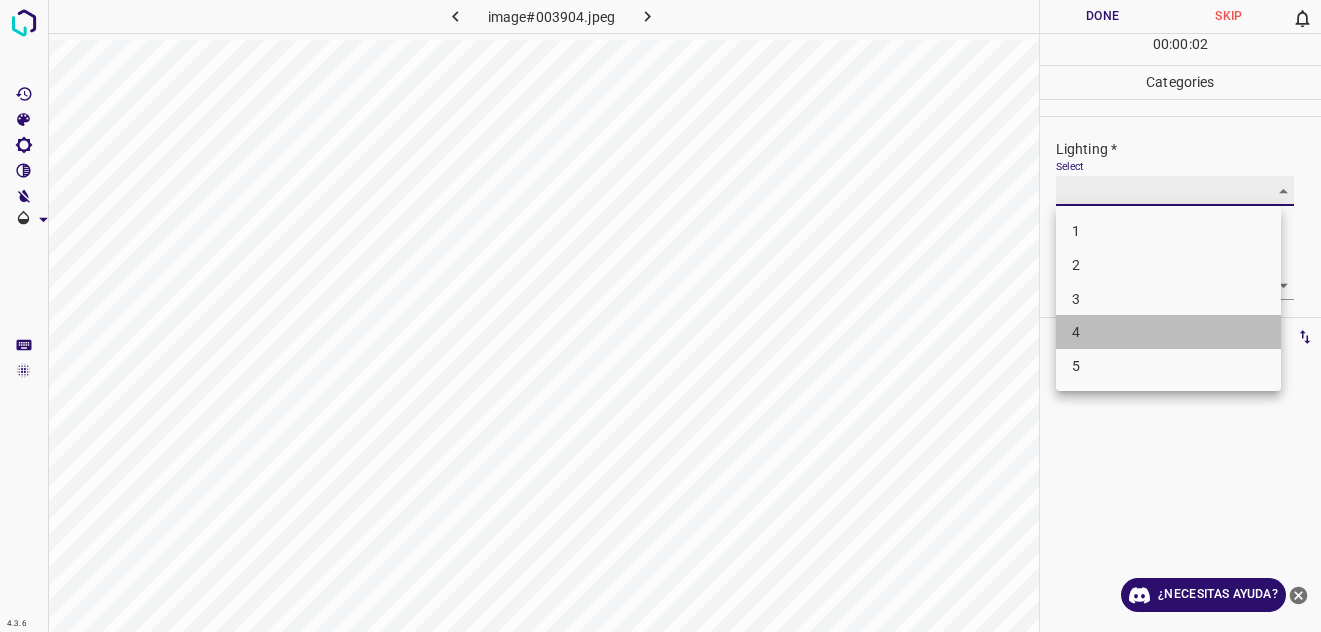 type on "4" 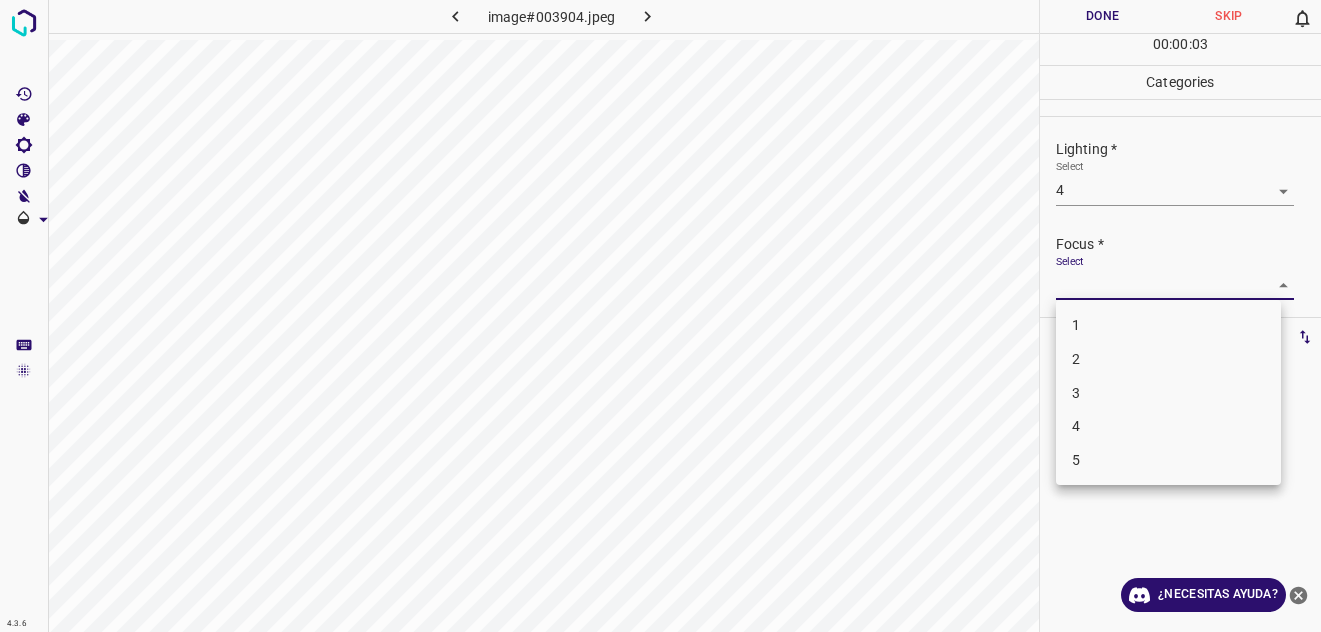 click on "4.3.6  image#003904.jpeg Done Skip 0 00   : 00   : 03   Categories Lighting *  Select 4 4 Focus *  Select ​ Overall *  Select ​ Labels   0 Categories 1 Lighting 2 Focus 3 Overall Tools Space Change between modes (Draw & Edit) I Auto labeling R Restore zoom M Zoom in N Zoom out Delete Delete selecte label Filters Z Restore filters X Saturation filter C Brightness filter V Contrast filter B Gray scale filter General O Download ¿Necesitas ayuda? Texto original Valora esta traducción Tu opinión servirá para ayudar a mejorar el Traductor de Google - Texto - Esconder - Borrar 1 2 3 4 5" at bounding box center [660, 316] 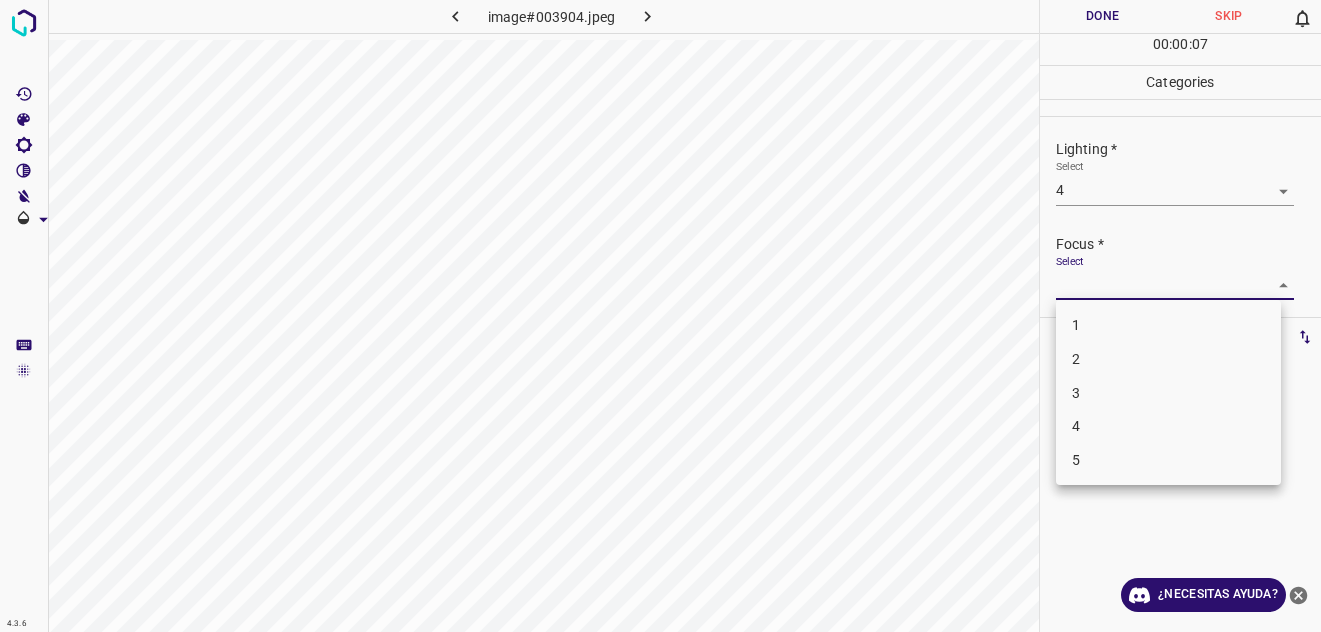 click on "3" at bounding box center [1168, 393] 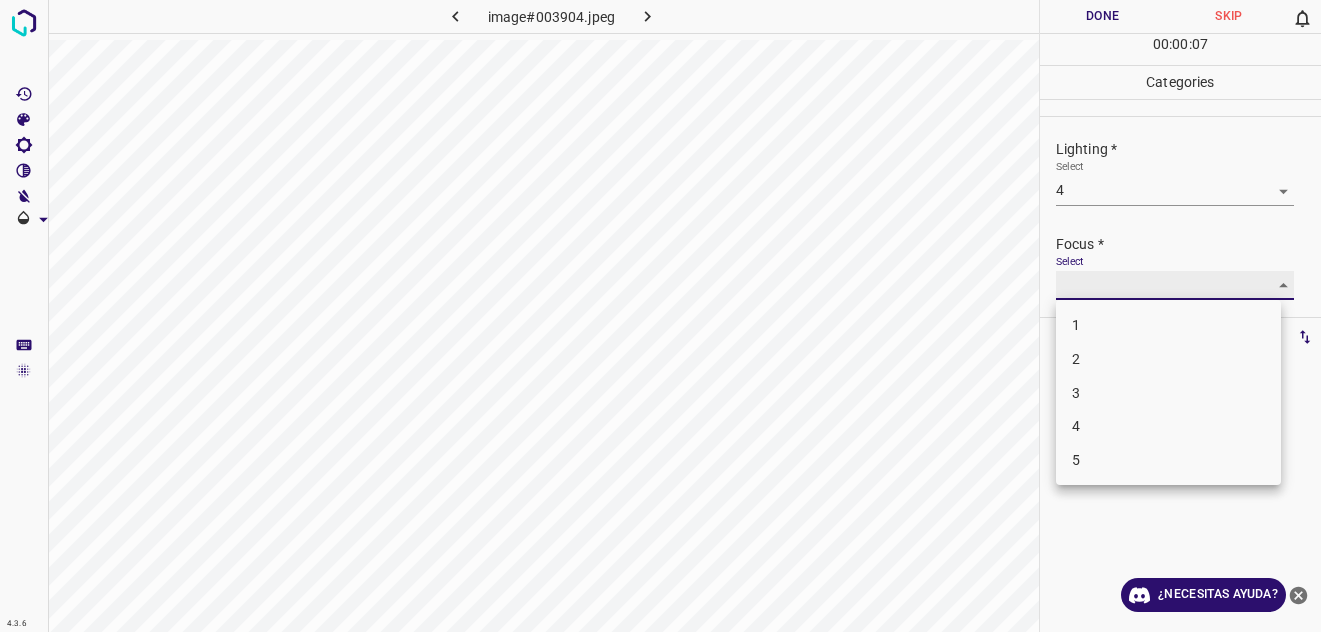 type on "3" 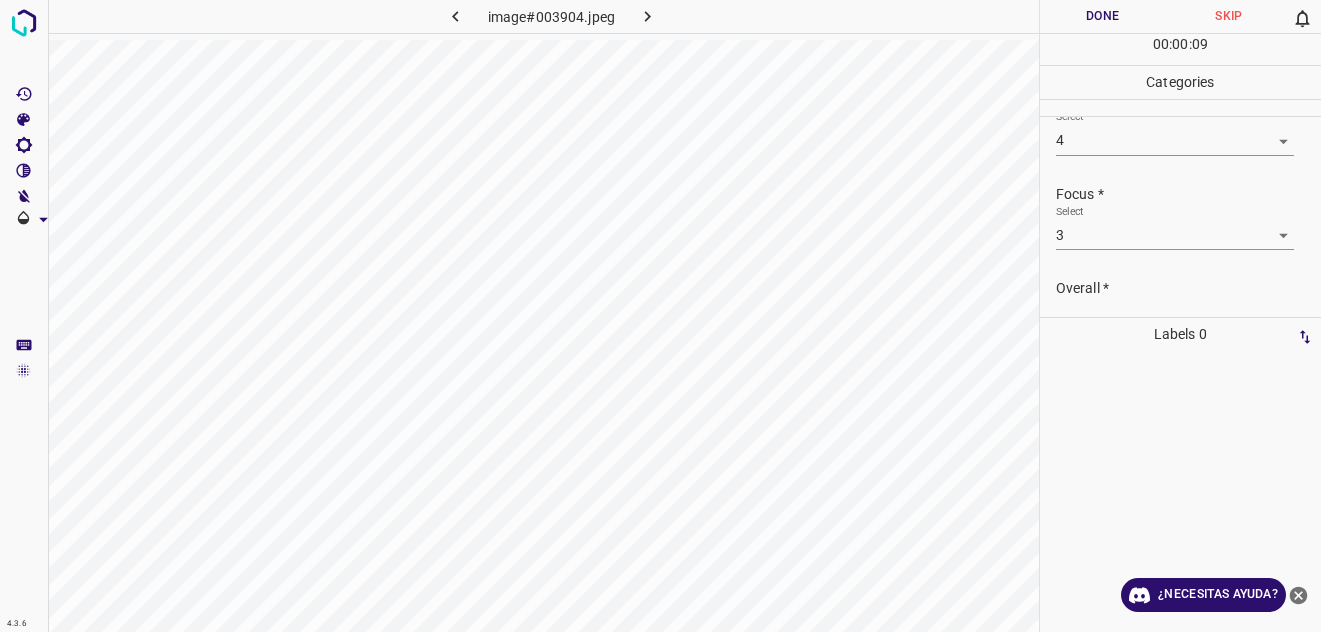 scroll, scrollTop: 98, scrollLeft: 0, axis: vertical 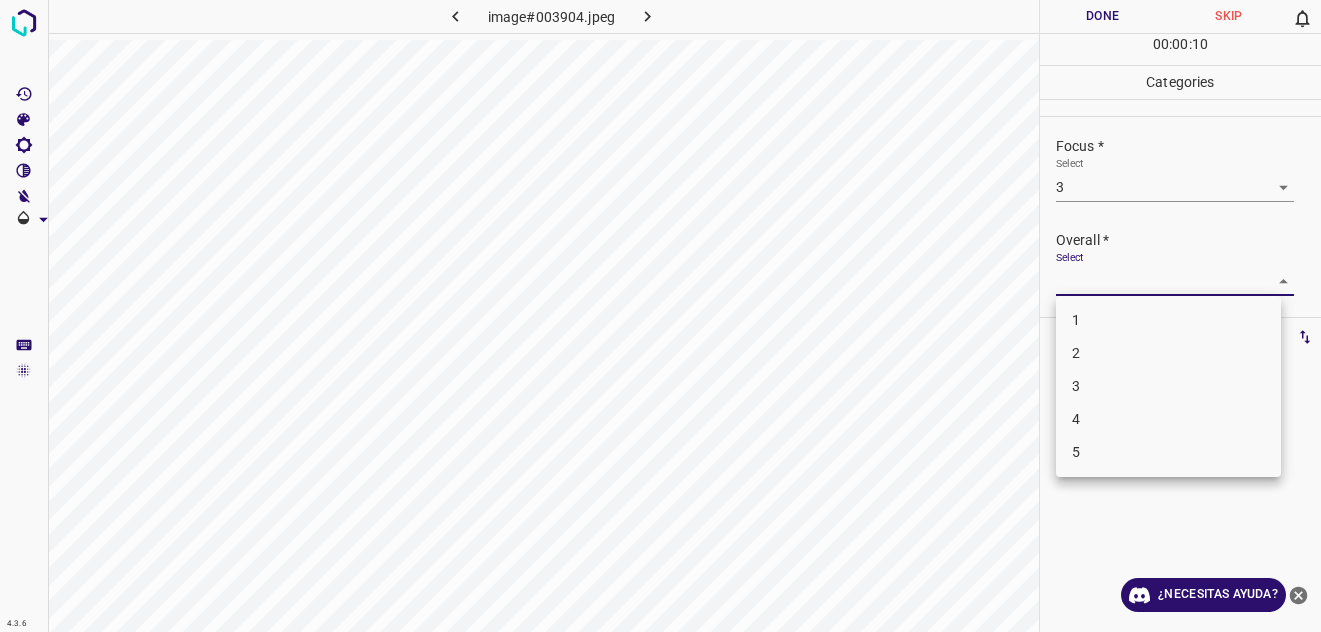click on "4.3.6  image#003904.jpeg Done Skip 0 00   : 00   : 10   Categories Lighting *  Select 4 4 Focus *  Select 3 3 Overall *  Select ​ Labels   0 Categories 1 Lighting 2 Focus 3 Overall Tools Space Change between modes (Draw & Edit) I Auto labeling R Restore zoom M Zoom in N Zoom out Delete Delete selecte label Filters Z Restore filters X Saturation filter C Brightness filter V Contrast filter B Gray scale filter General O Download ¿Necesitas ayuda? Texto original Valora esta traducción Tu opinión servirá para ayudar a mejorar el Traductor de Google - Texto - Esconder - Borrar 1 2 3 4 5" at bounding box center (660, 316) 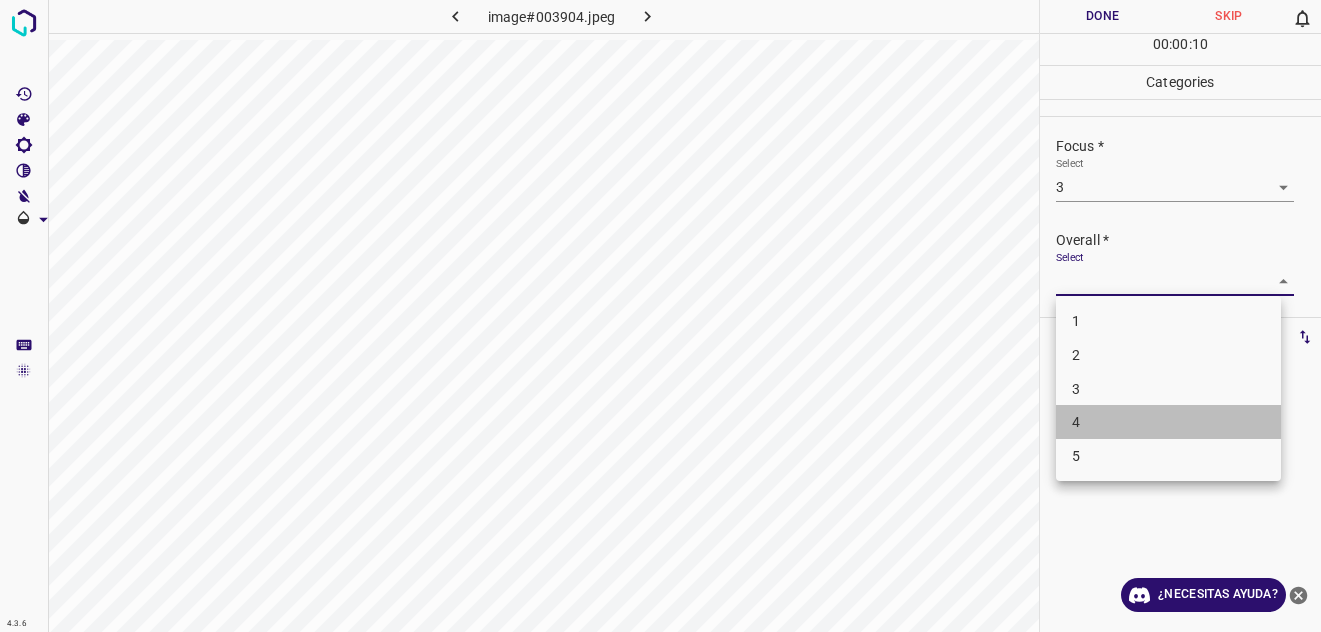 click on "4" at bounding box center (1168, 422) 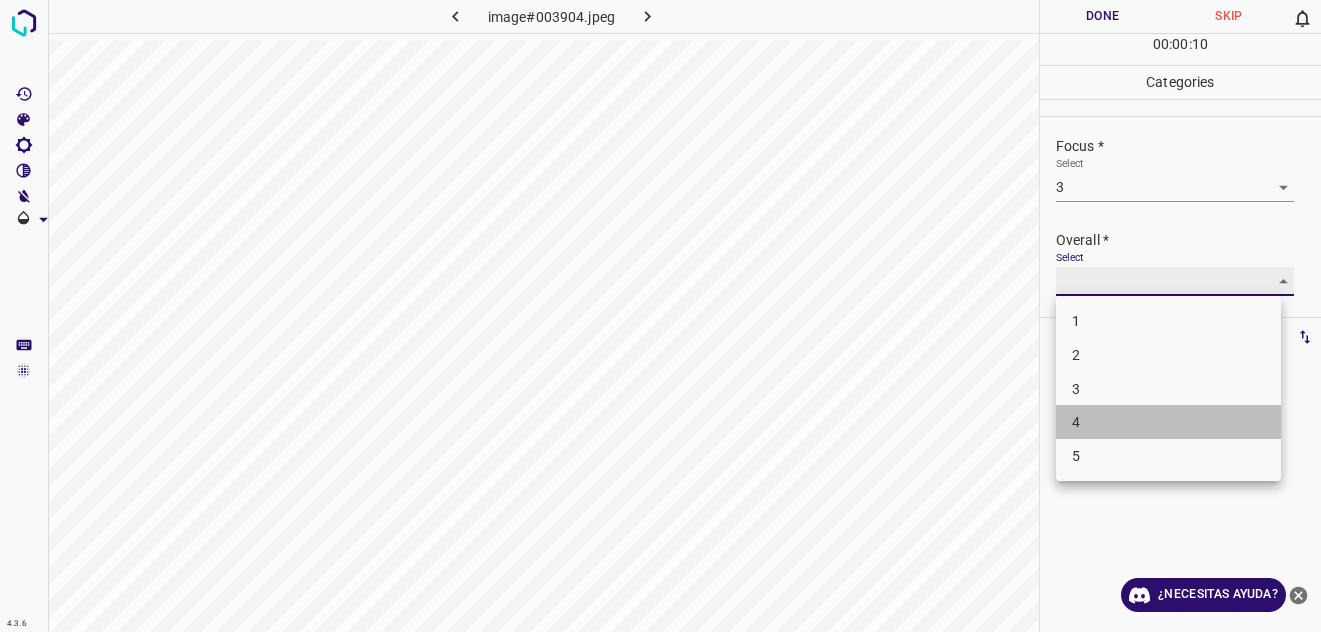type on "4" 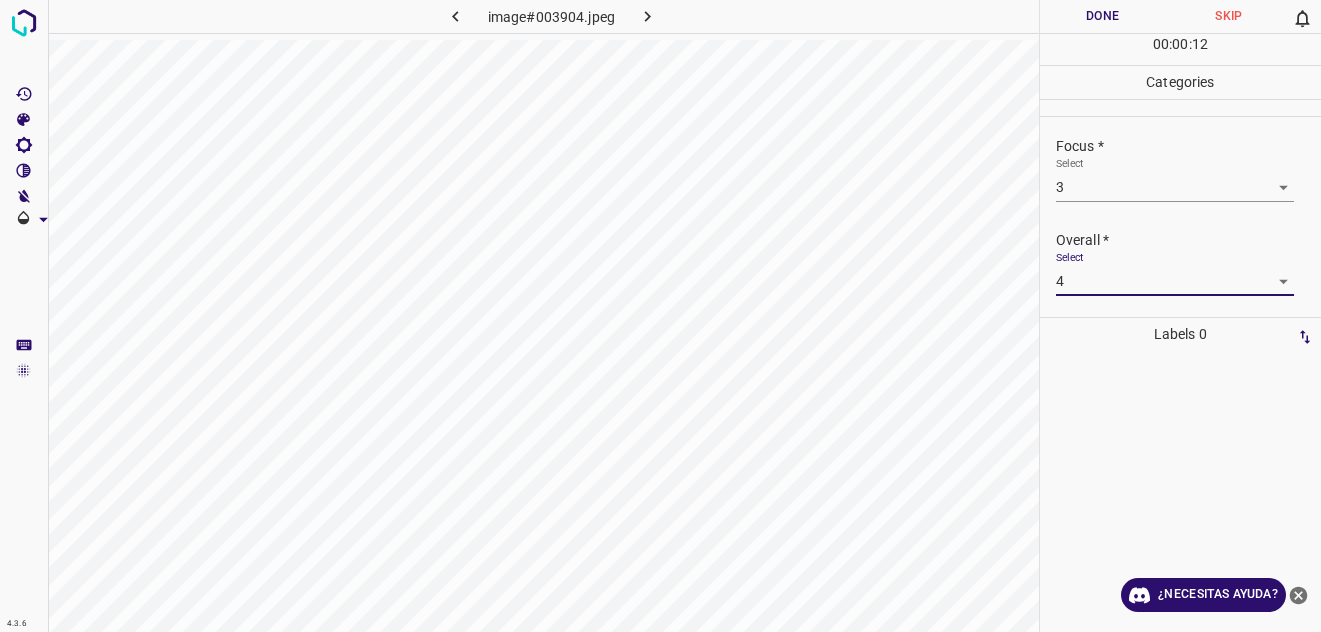 click on "Done" at bounding box center (1103, 16) 